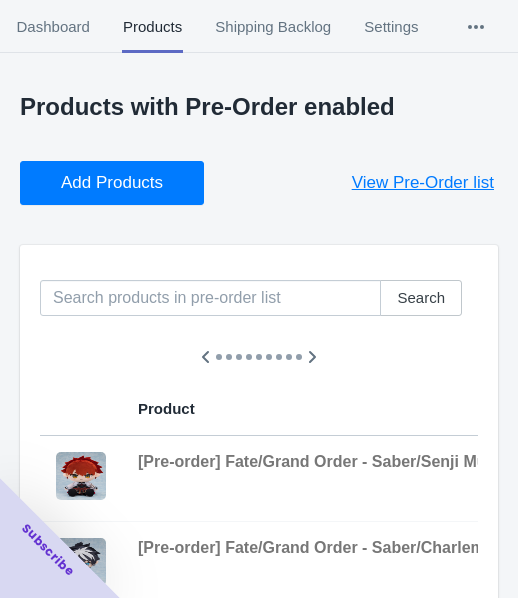 scroll, scrollTop: 823, scrollLeft: 0, axis: vertical 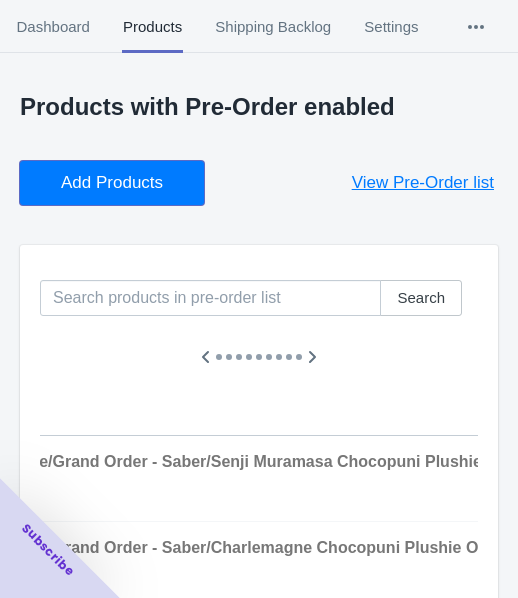 click on "Add Products" at bounding box center (112, 183) 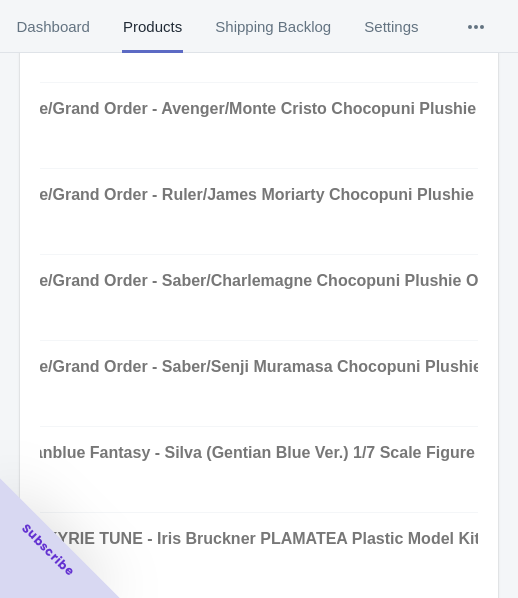 scroll, scrollTop: 800, scrollLeft: 0, axis: vertical 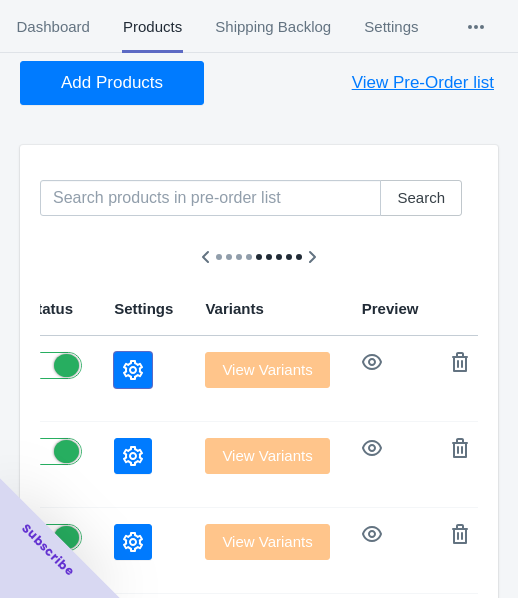 click 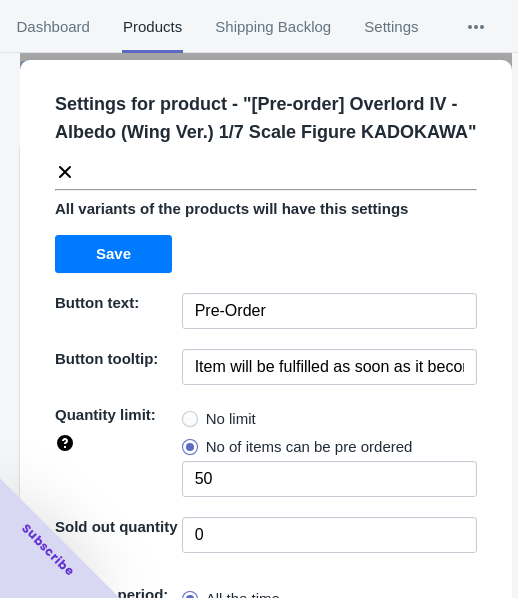 click on "No limit" at bounding box center (231, 419) 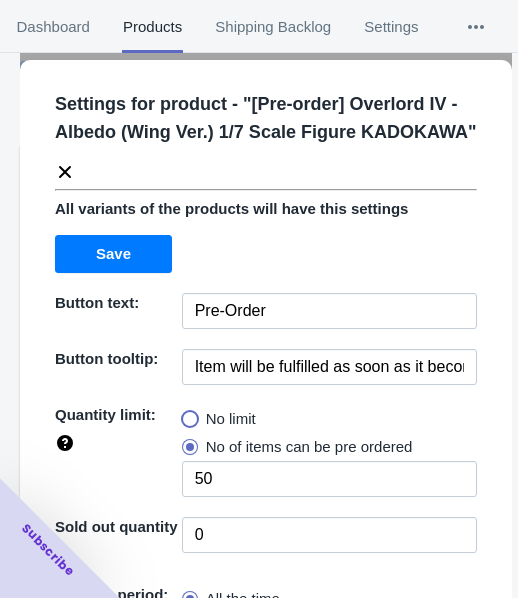 radio on "true" 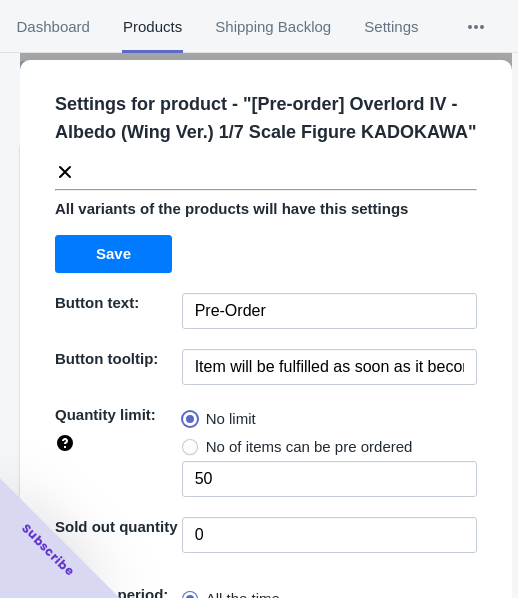 type 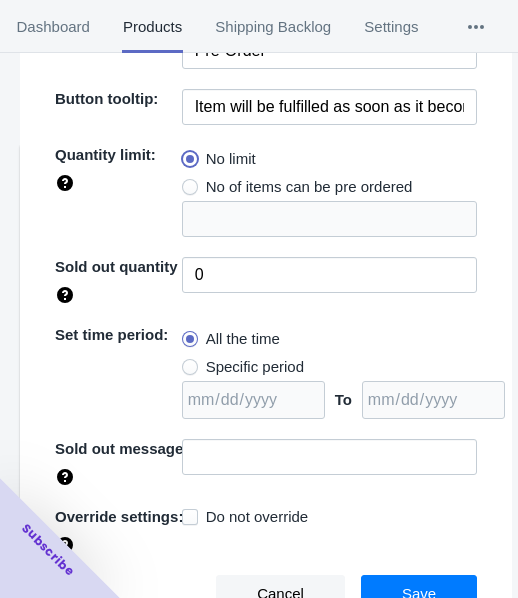 scroll, scrollTop: 262, scrollLeft: 0, axis: vertical 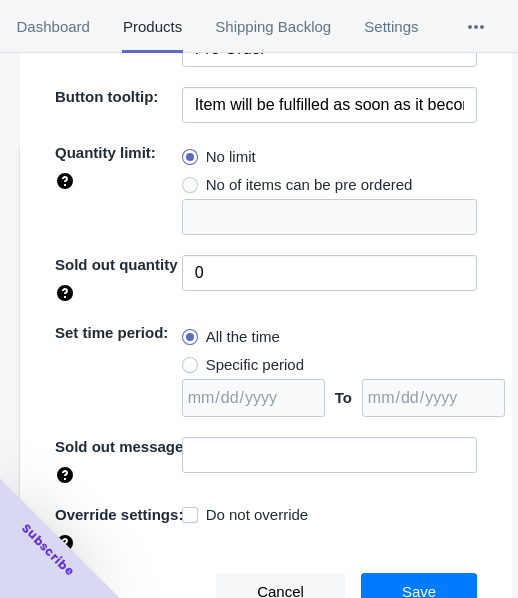 click on "Specific period" at bounding box center (255, 365) 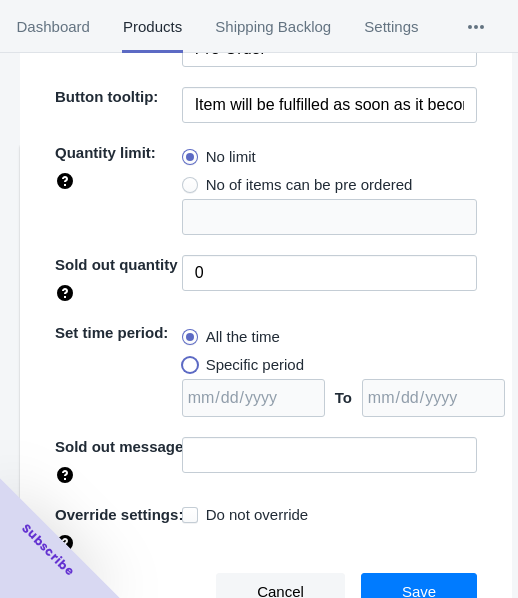 radio on "true" 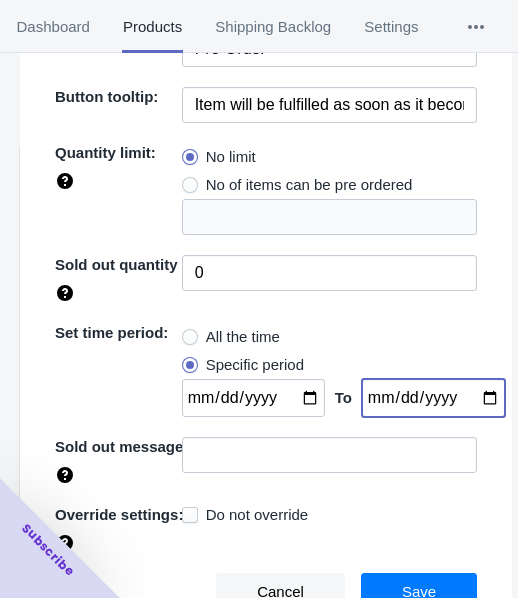 click at bounding box center [433, 398] 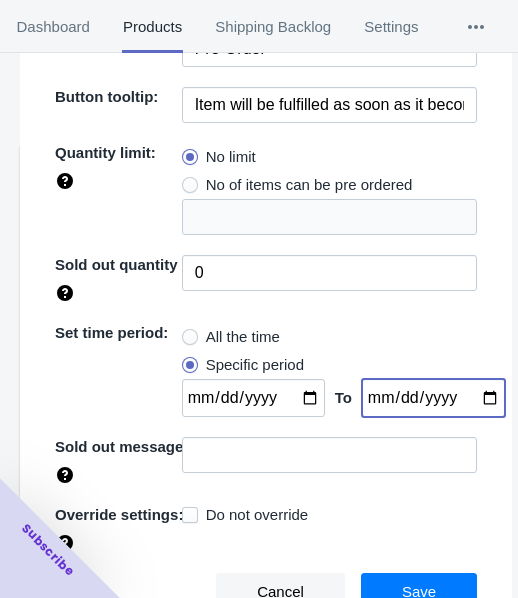 type on "[DATE]" 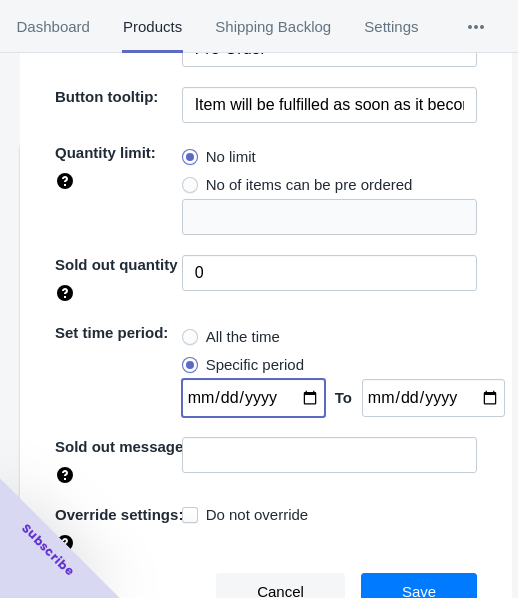 click at bounding box center (253, 398) 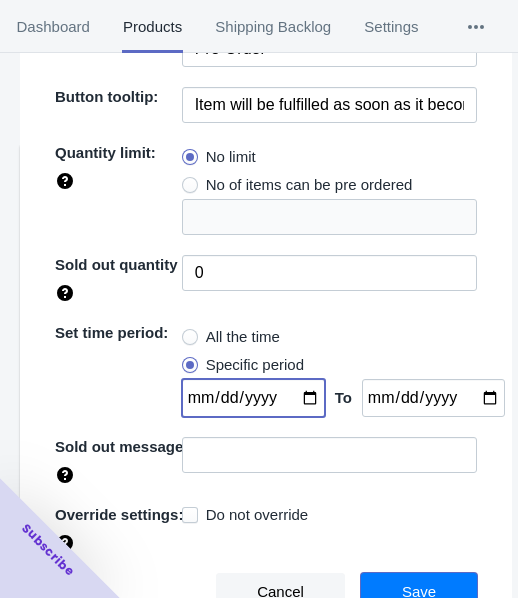 click on "Save" at bounding box center (419, 592) 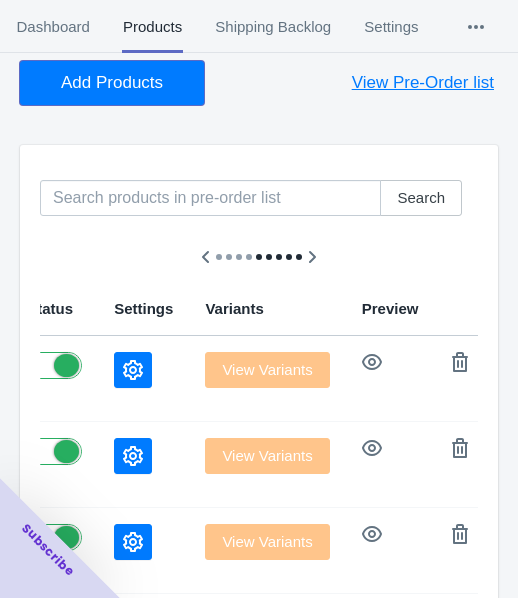 click on "Add Products" at bounding box center [112, 83] 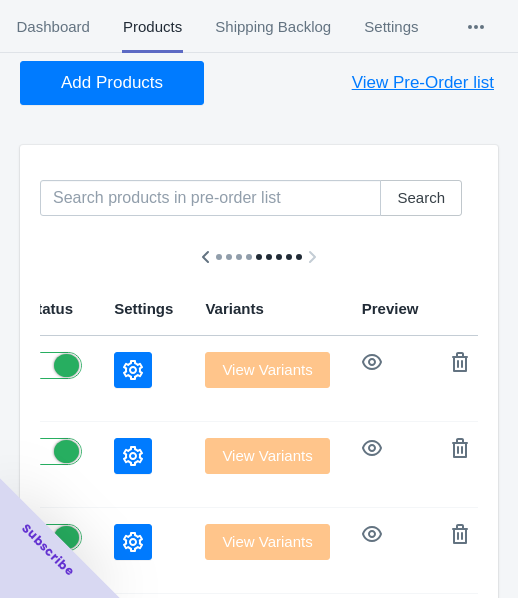 scroll, scrollTop: 0, scrollLeft: 970, axis: horizontal 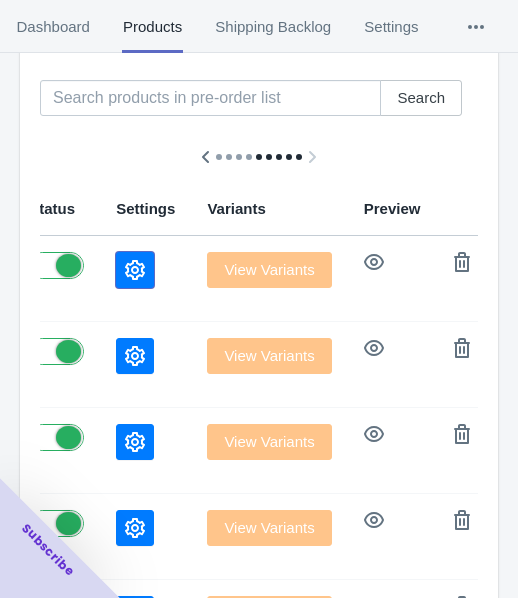 click at bounding box center [135, 270] 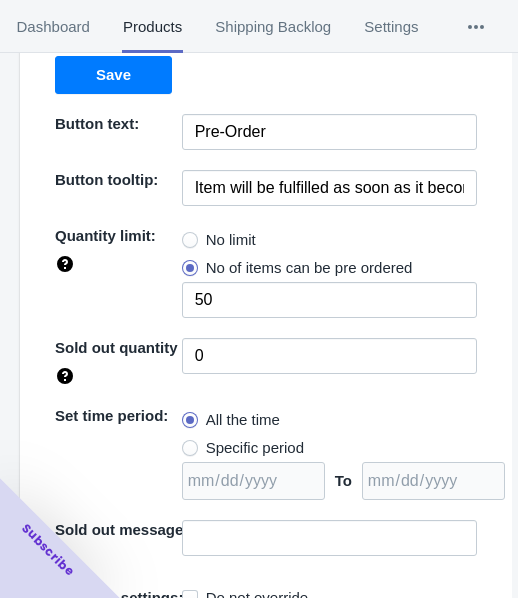 scroll, scrollTop: 200, scrollLeft: 0, axis: vertical 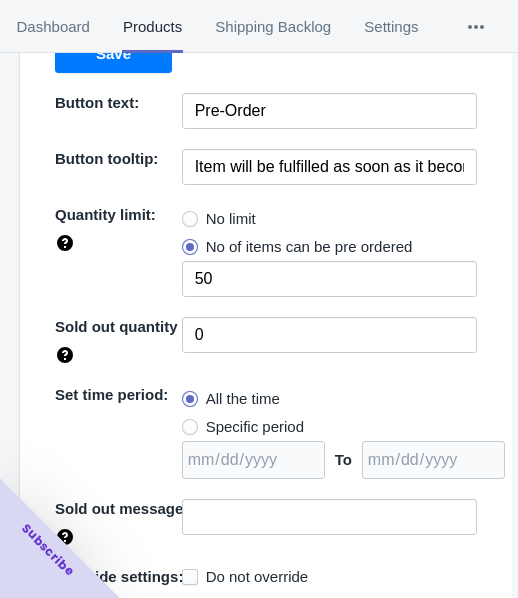 click on "No limit" at bounding box center (231, 219) 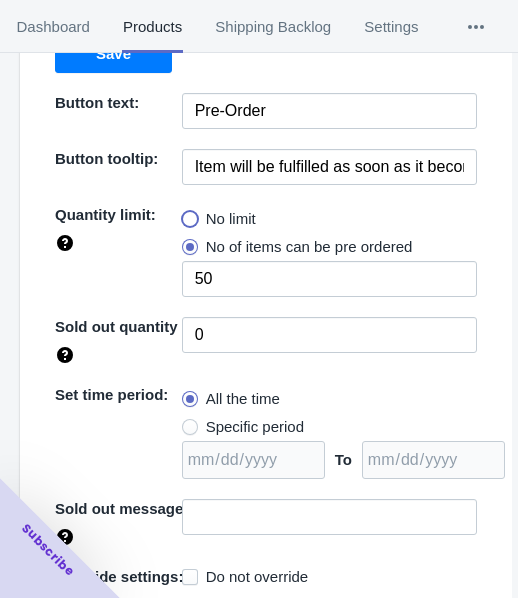 radio on "true" 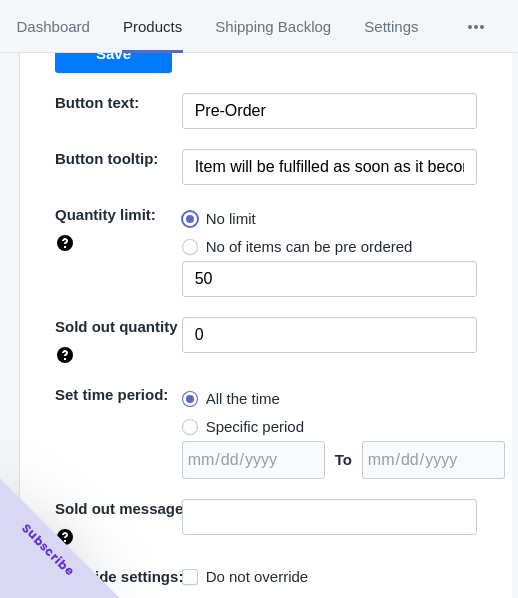 type 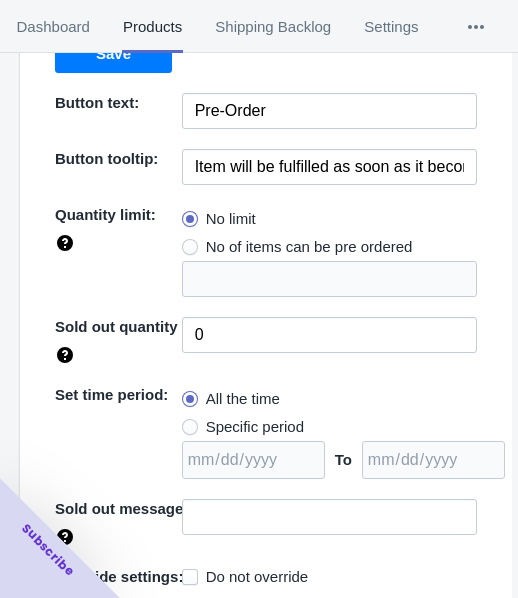 click on "Specific period" at bounding box center (255, 427) 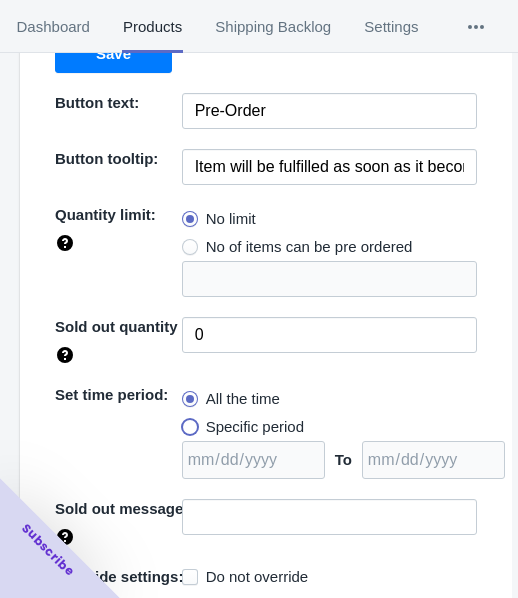 radio on "true" 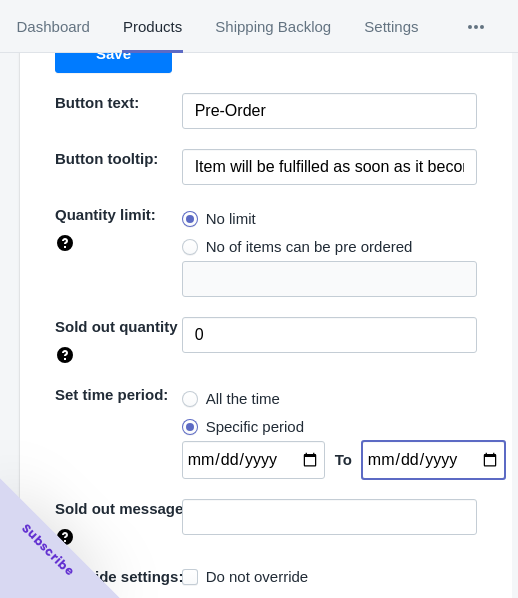 click at bounding box center [433, 460] 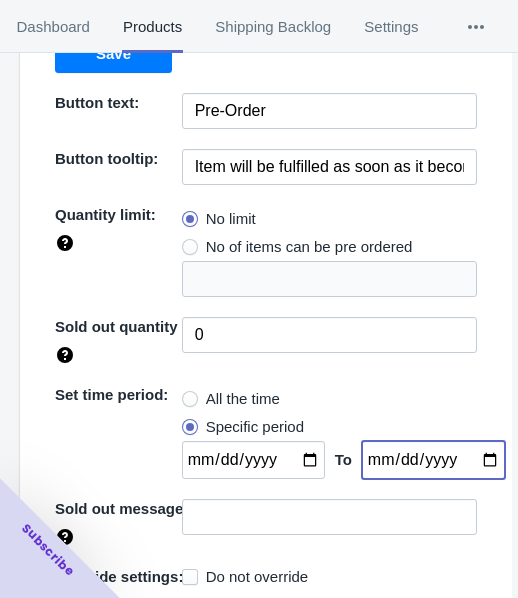 type on "[DATE]" 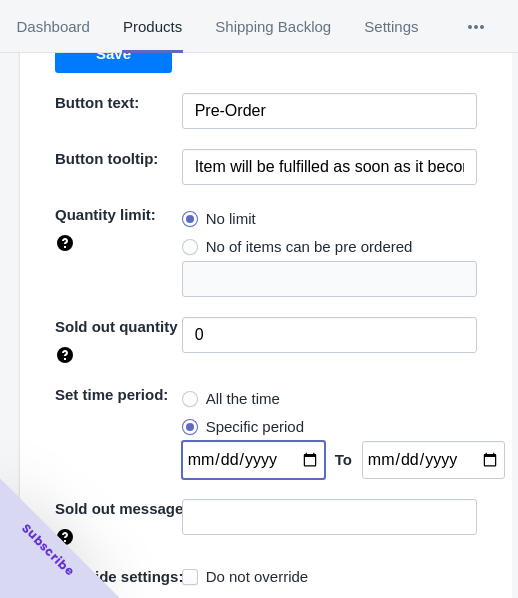 click at bounding box center (253, 460) 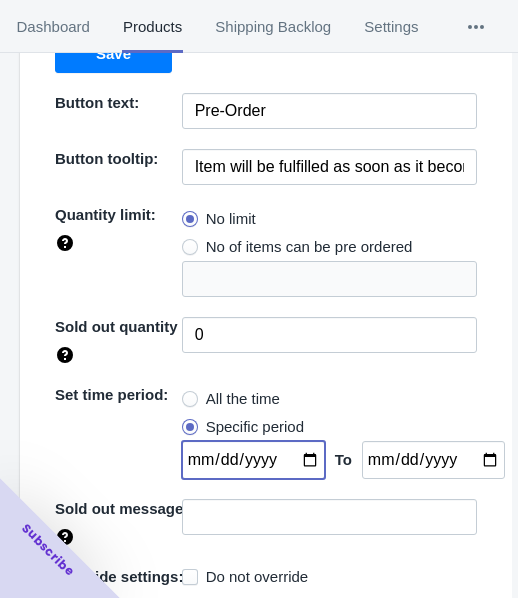 type on "[DATE]" 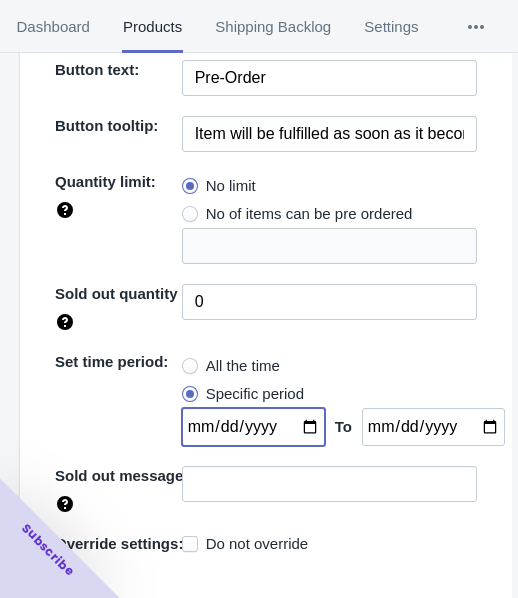 scroll, scrollTop: 262, scrollLeft: 0, axis: vertical 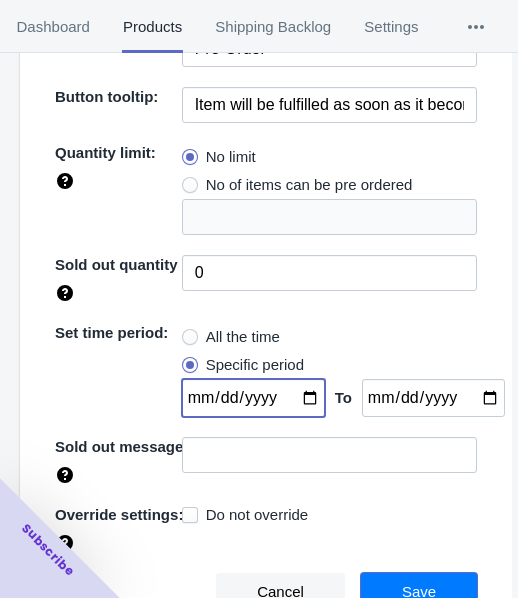 click on "Save" at bounding box center (419, 592) 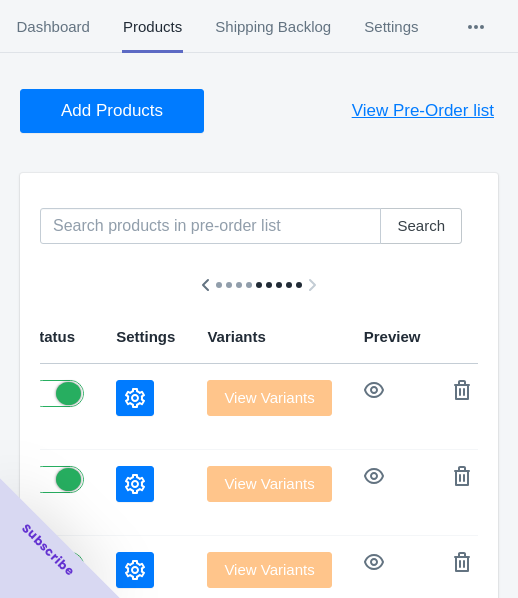 scroll, scrollTop: 0, scrollLeft: 0, axis: both 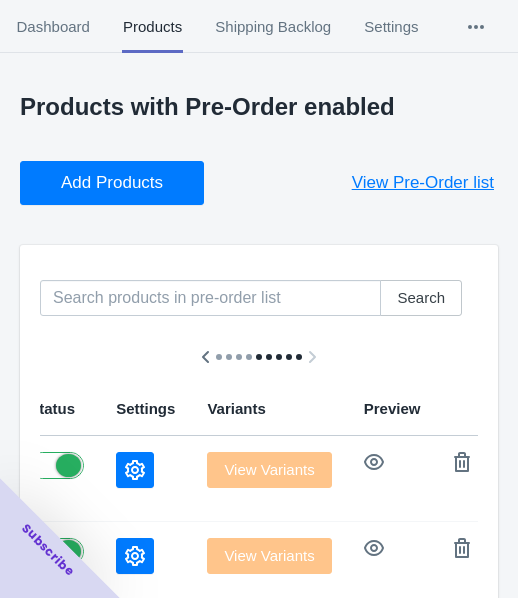 click on "Add Products" at bounding box center (112, 183) 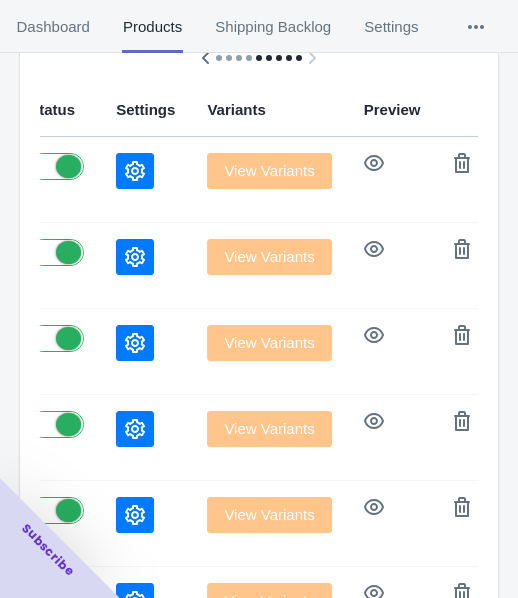 scroll, scrollTop: 300, scrollLeft: 0, axis: vertical 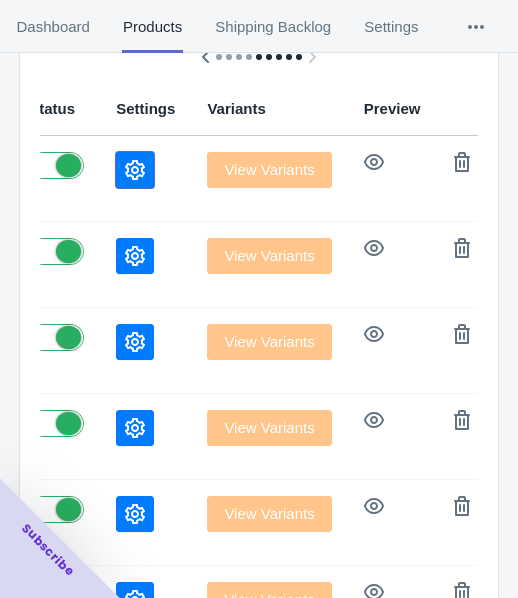 click at bounding box center (135, 170) 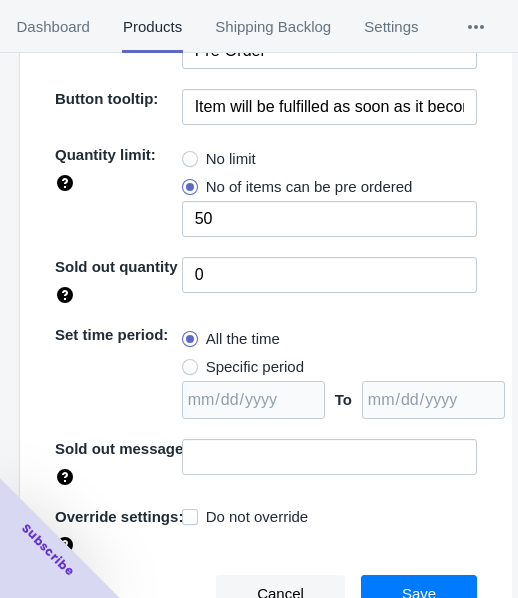 scroll, scrollTop: 290, scrollLeft: 0, axis: vertical 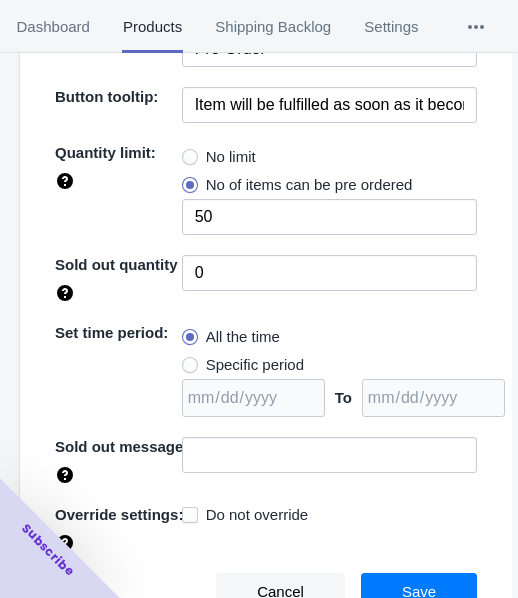 click on "No limit" at bounding box center [231, 157] 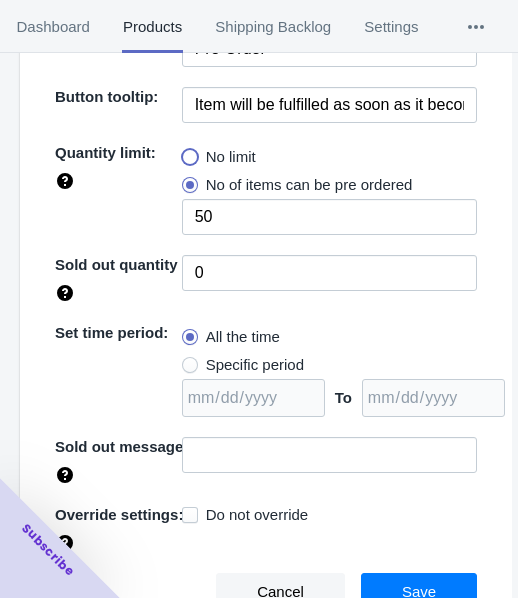 radio on "true" 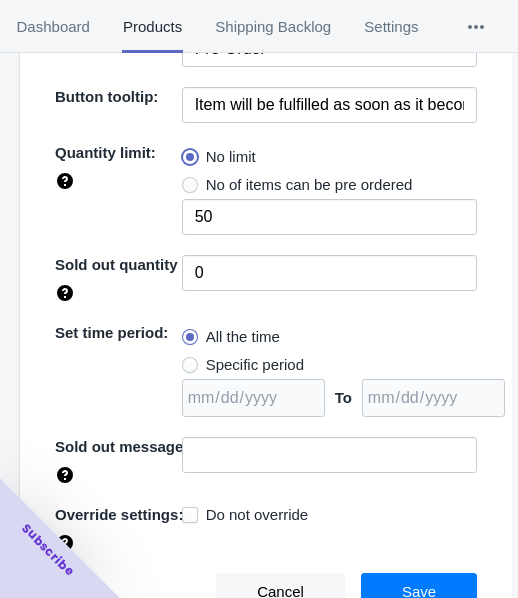 type 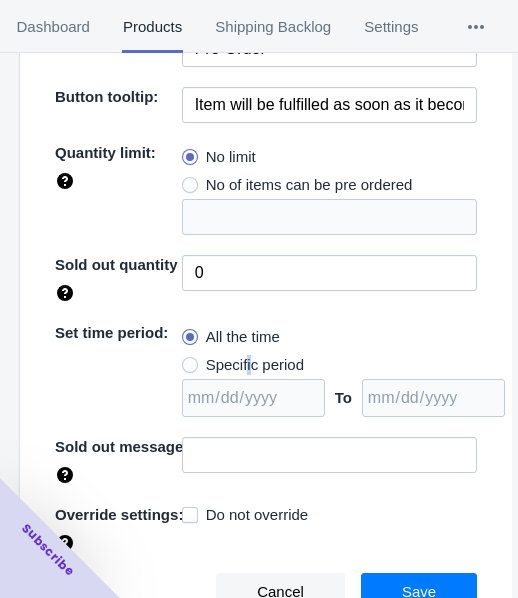 drag, startPoint x: 243, startPoint y: 355, endPoint x: 259, endPoint y: 357, distance: 16.124516 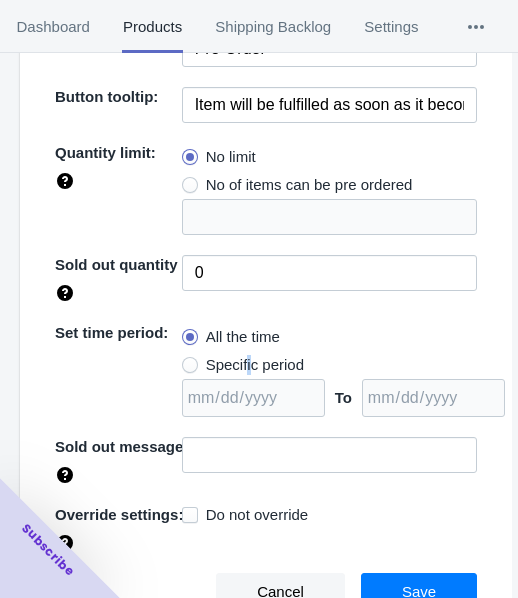 click on "Specific period" at bounding box center [255, 365] 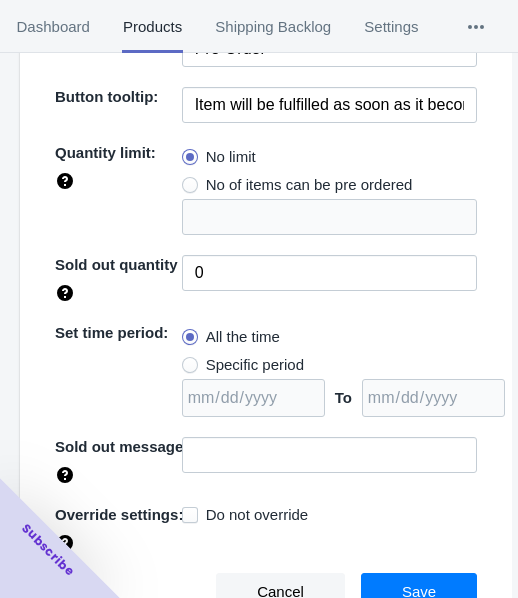 click at bounding box center [190, 365] 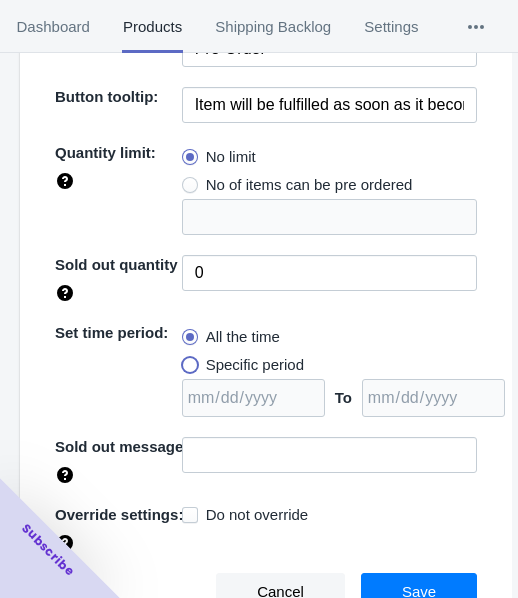 radio on "true" 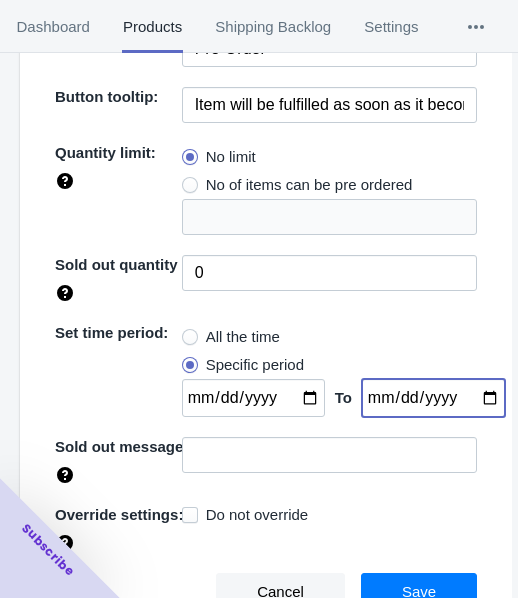 click at bounding box center [433, 398] 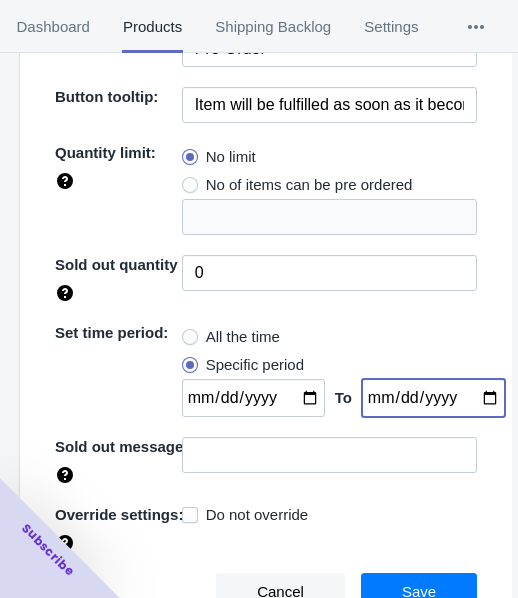 type on "[DATE]" 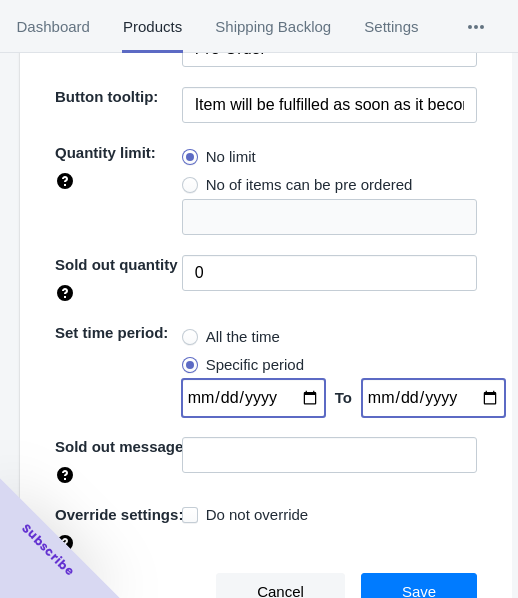 click at bounding box center [253, 398] 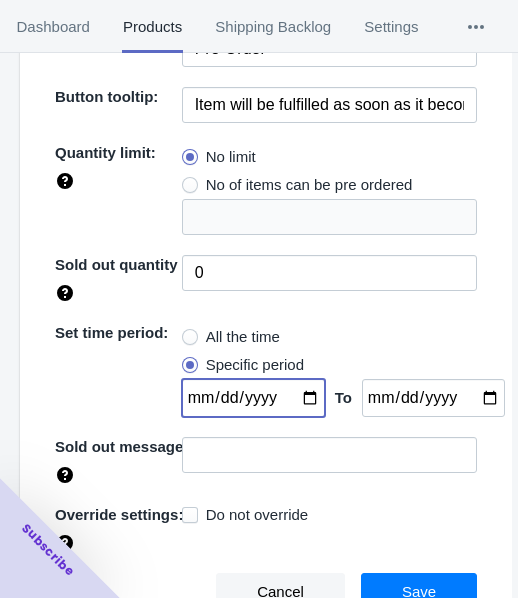 type on "[DATE]" 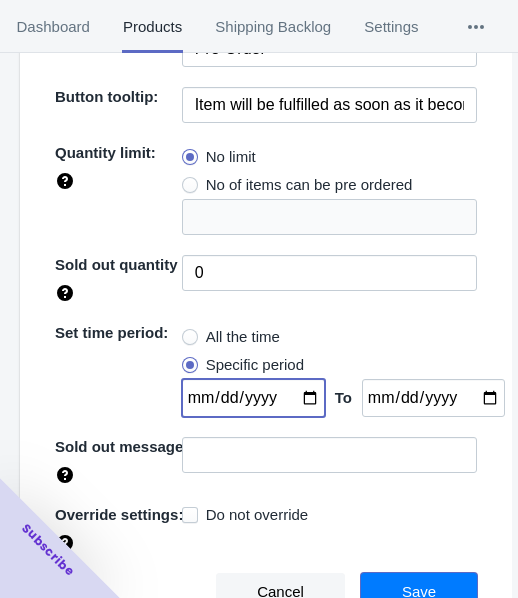 click on "Save" at bounding box center [419, 592] 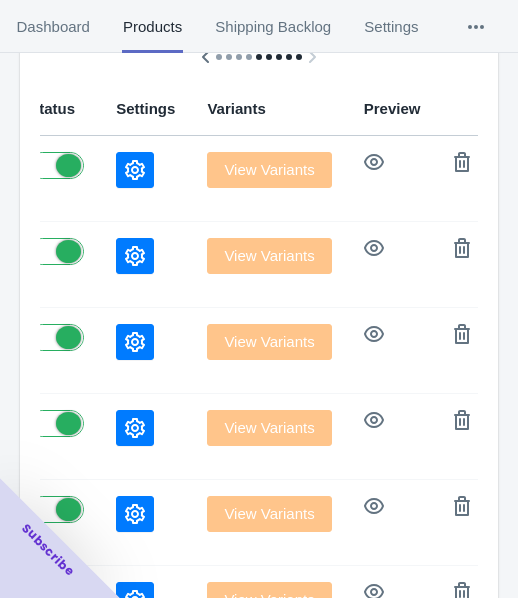scroll, scrollTop: 0, scrollLeft: 0, axis: both 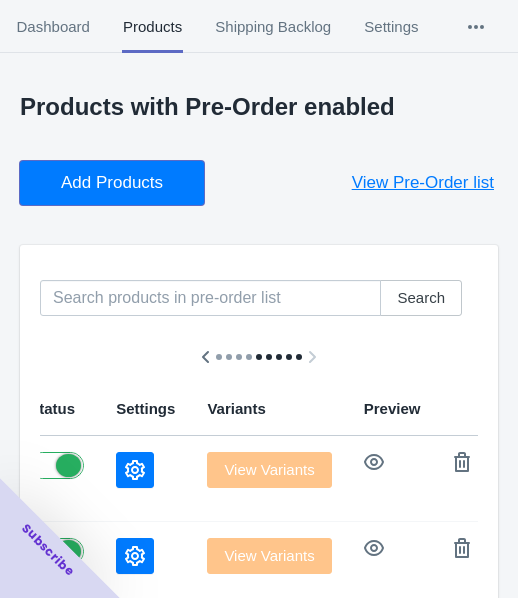 click on "Add Products" at bounding box center [112, 183] 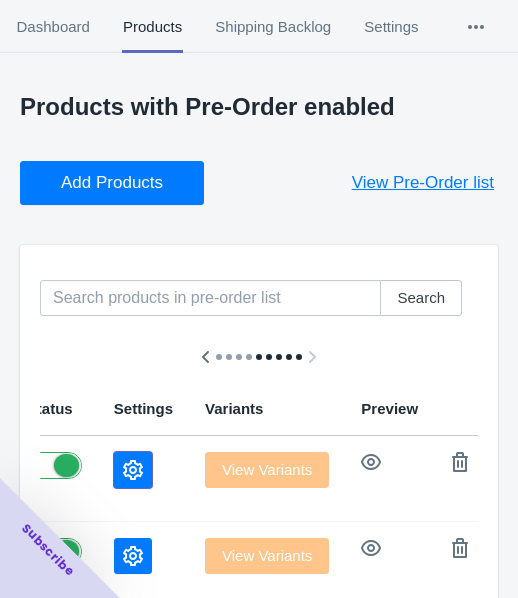 click at bounding box center (133, 470) 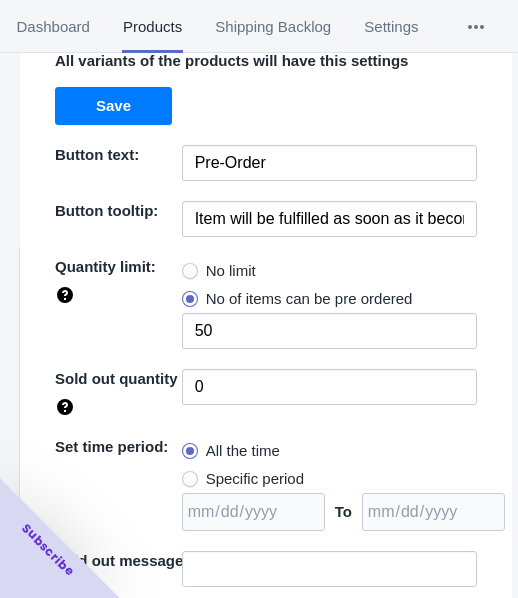 scroll, scrollTop: 200, scrollLeft: 0, axis: vertical 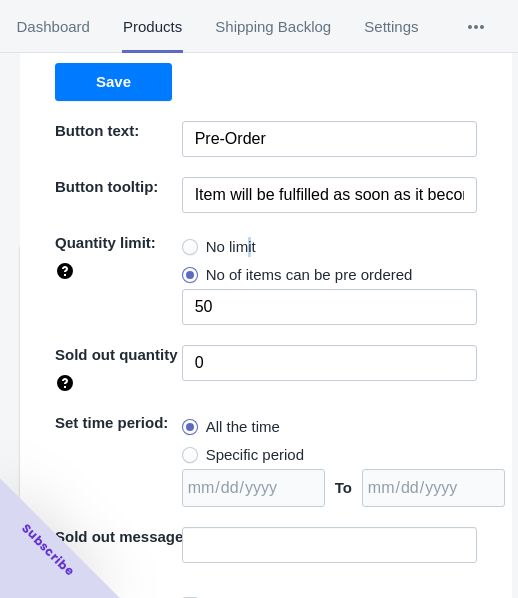 drag, startPoint x: 248, startPoint y: 244, endPoint x: 252, endPoint y: 269, distance: 25.317978 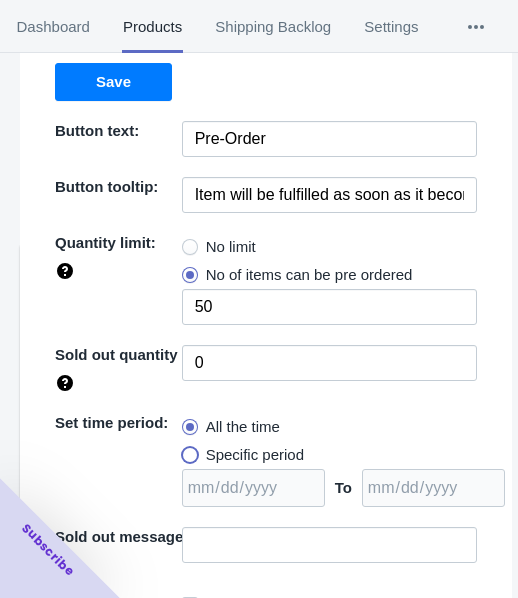 click on "Specific period" at bounding box center (187, 450) 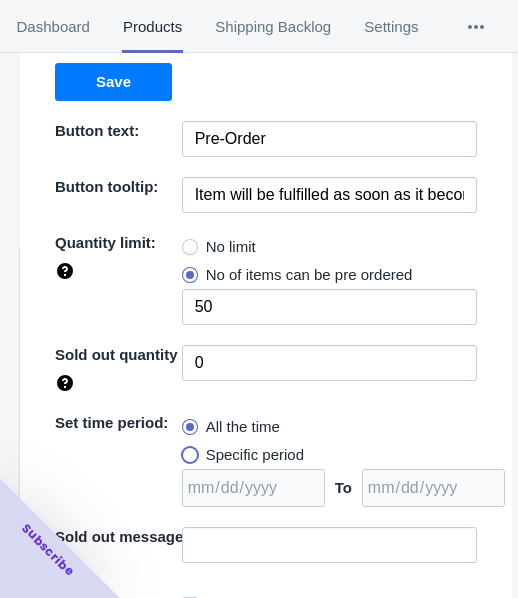 radio on "true" 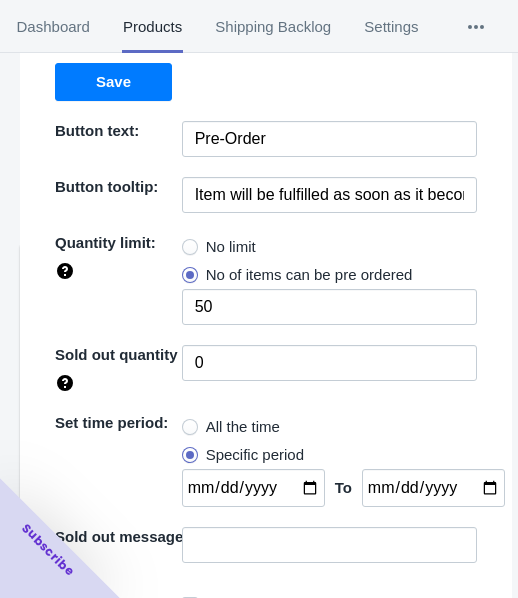 click on "No limit" at bounding box center (231, 247) 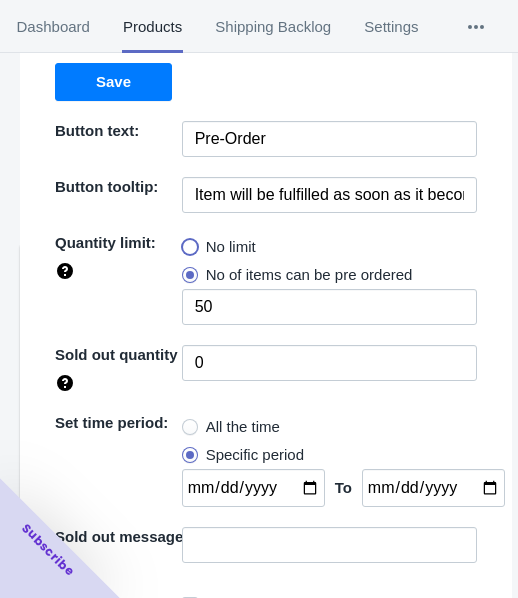 click on "No limit" at bounding box center [187, 242] 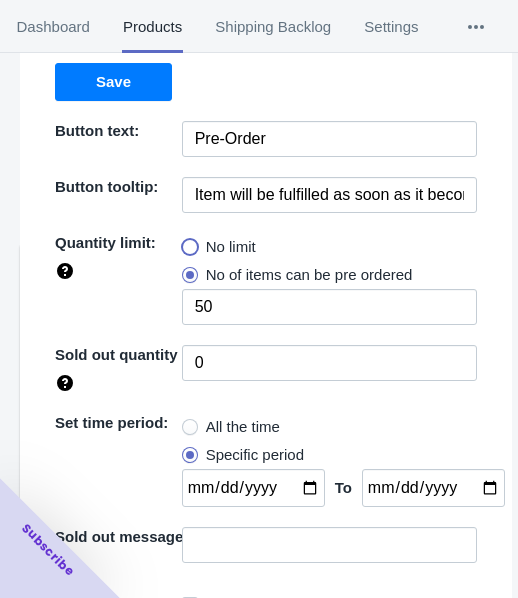 radio on "true" 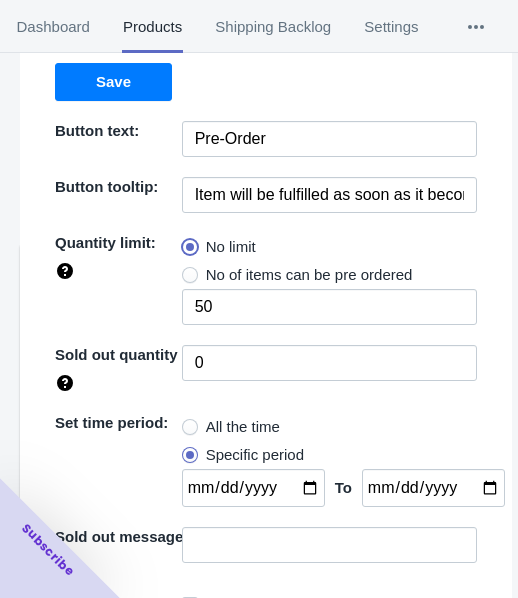 type 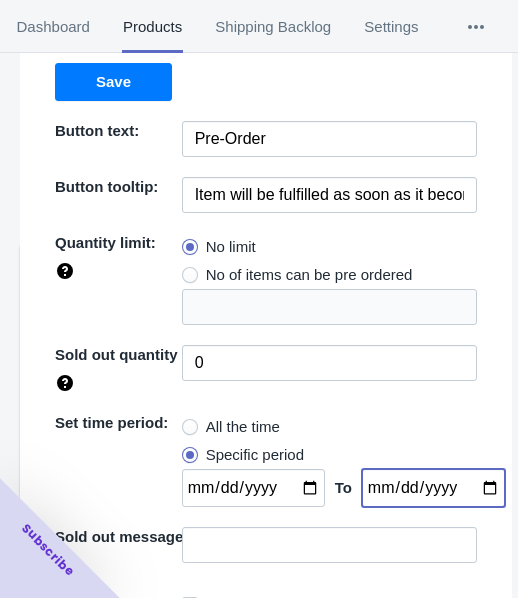click at bounding box center (433, 488) 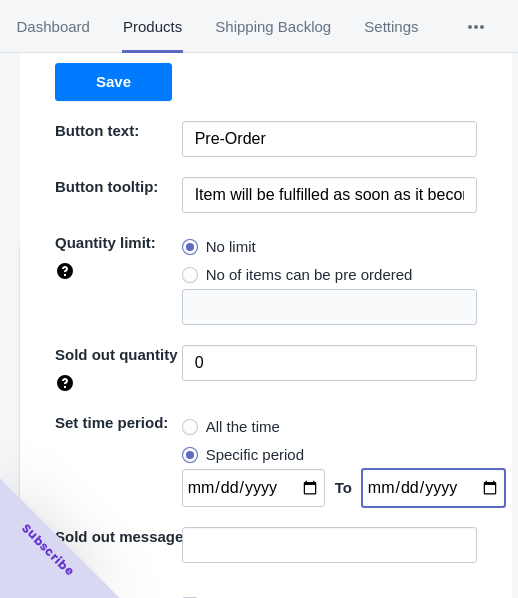 type on "[DATE]" 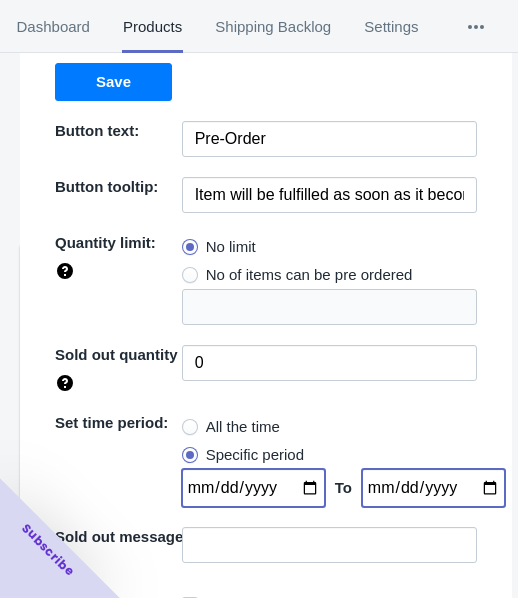 click at bounding box center (253, 488) 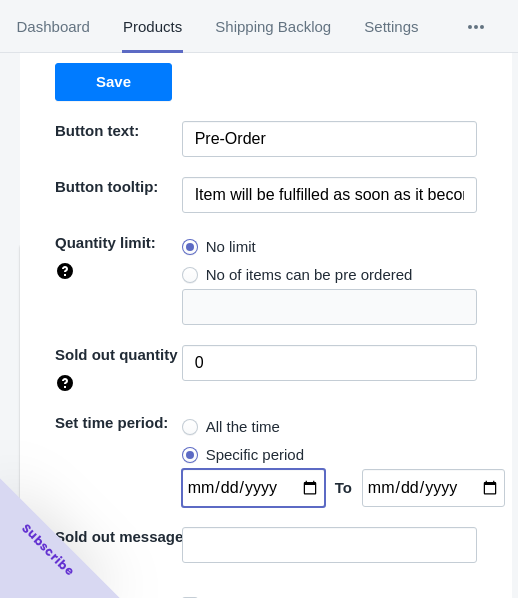 type on "[DATE]" 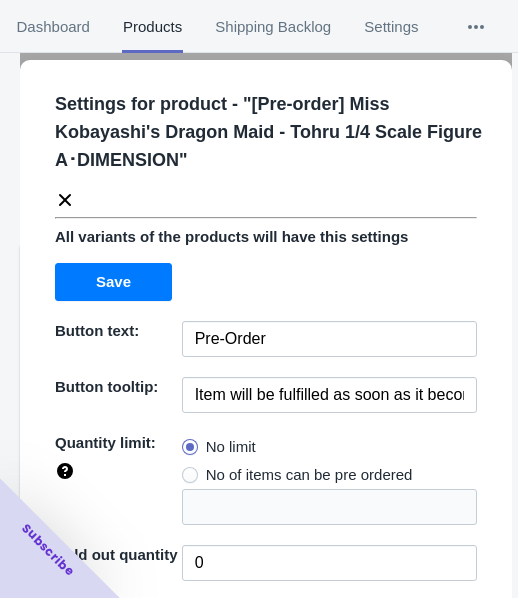 scroll, scrollTop: 290, scrollLeft: 0, axis: vertical 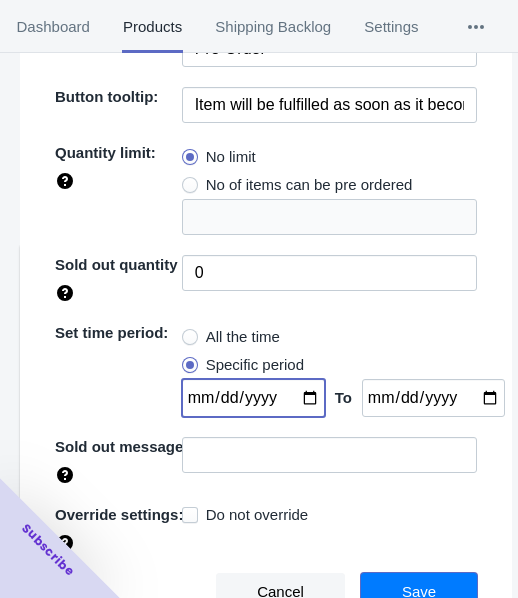 click on "Save" at bounding box center (419, 592) 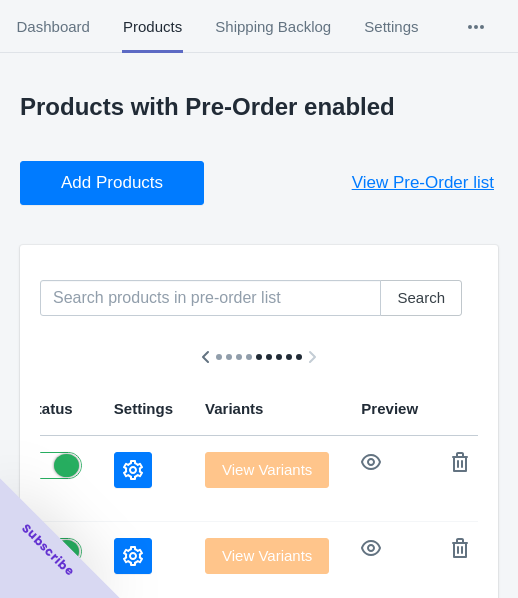 click on "Add Products" at bounding box center (112, 183) 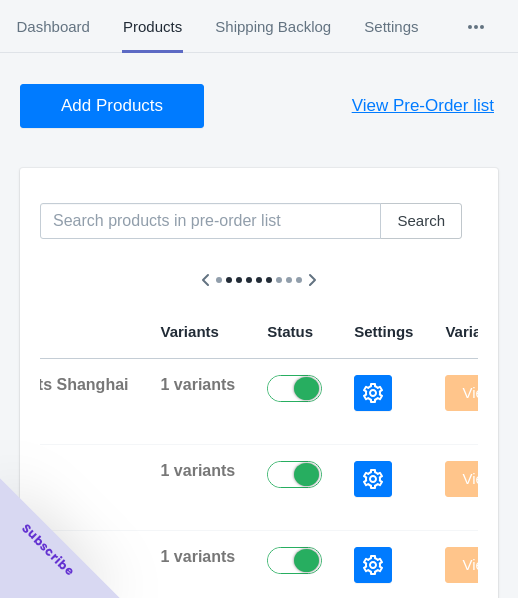 scroll, scrollTop: 200, scrollLeft: 0, axis: vertical 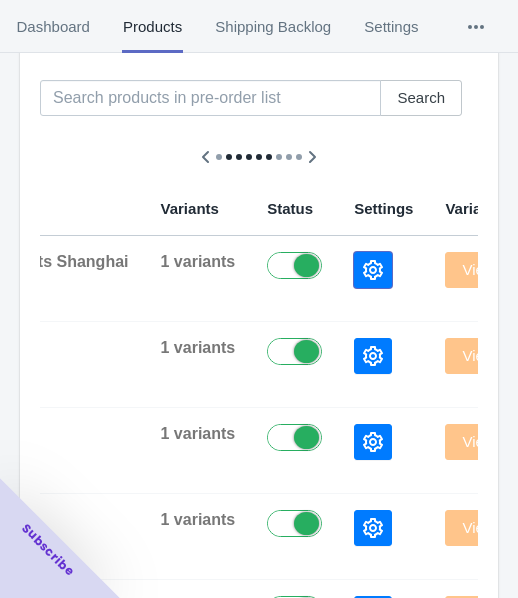 click 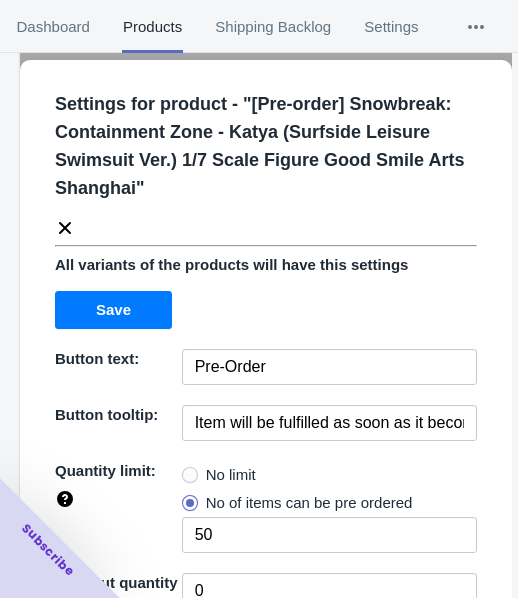 click on "No limit" at bounding box center [231, 475] 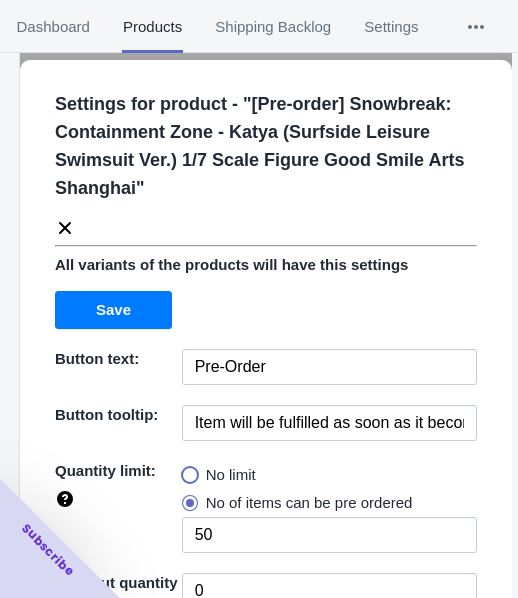 radio on "true" 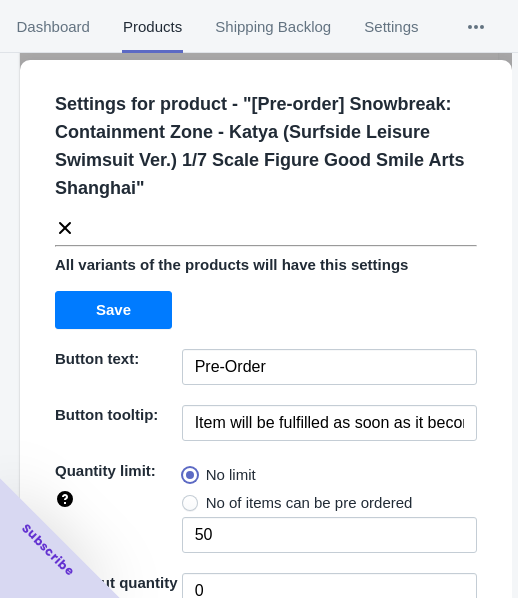 type 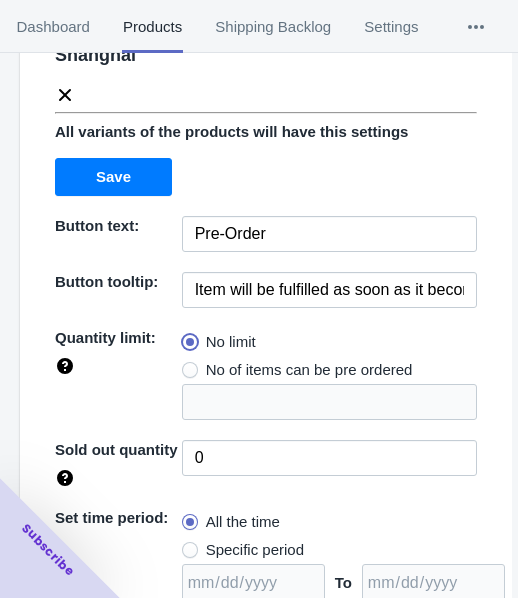 scroll, scrollTop: 300, scrollLeft: 0, axis: vertical 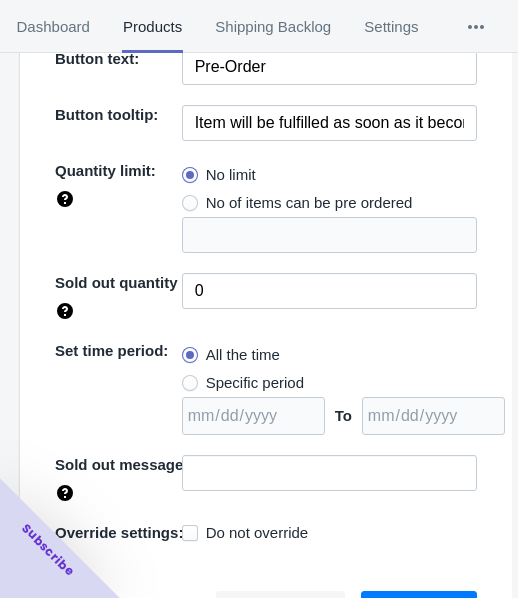 drag, startPoint x: 233, startPoint y: 371, endPoint x: 259, endPoint y: 378, distance: 26.925823 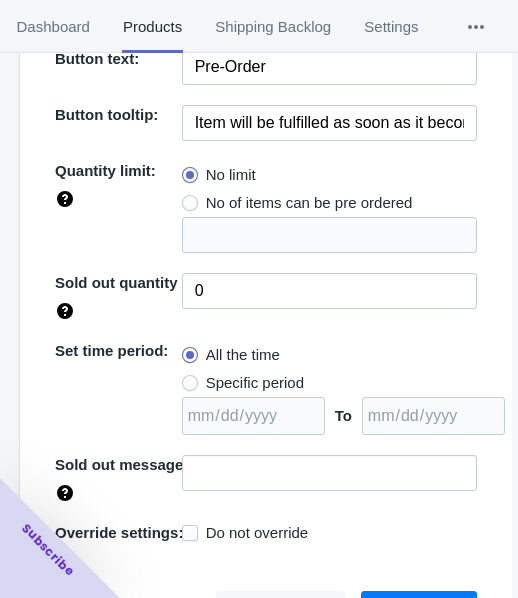 click on "Specific period" at bounding box center [255, 383] 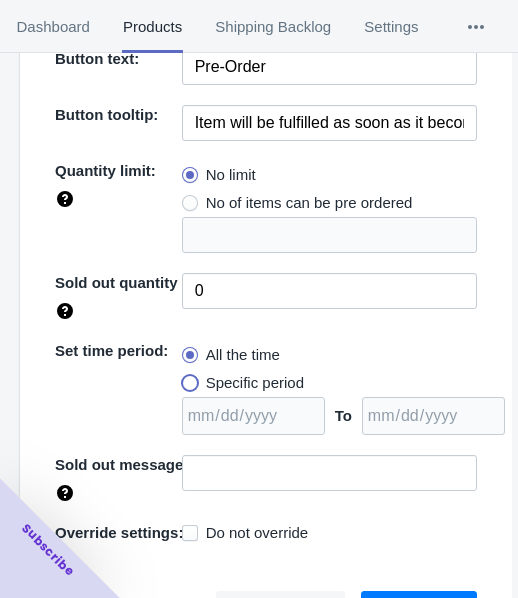 radio on "true" 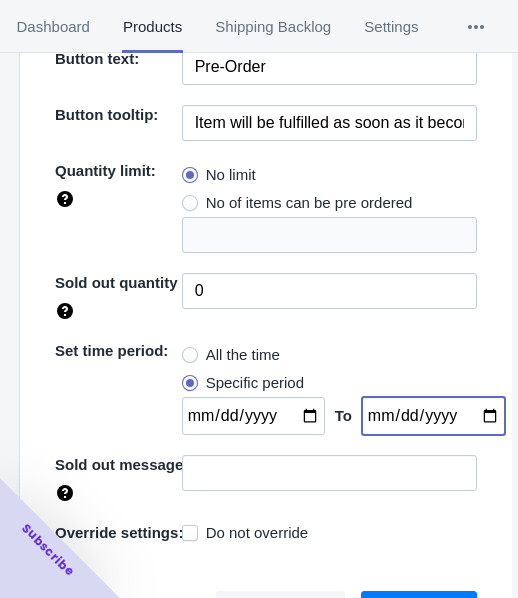 click at bounding box center [433, 416] 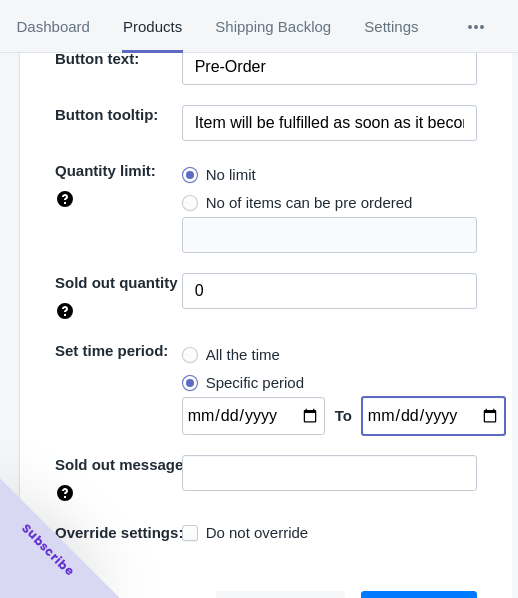 type on "[DATE]" 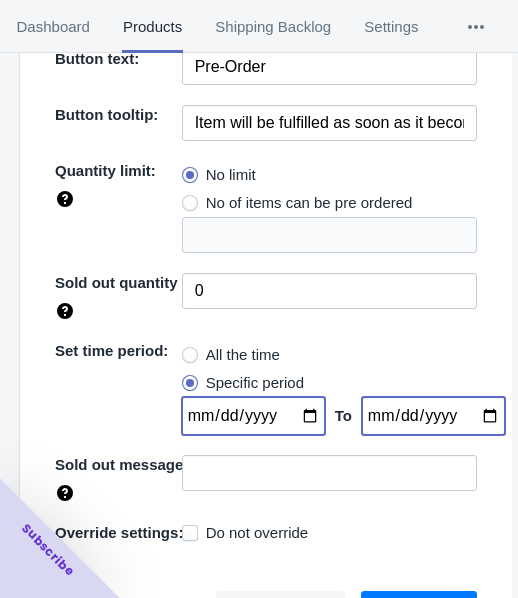 click at bounding box center [253, 416] 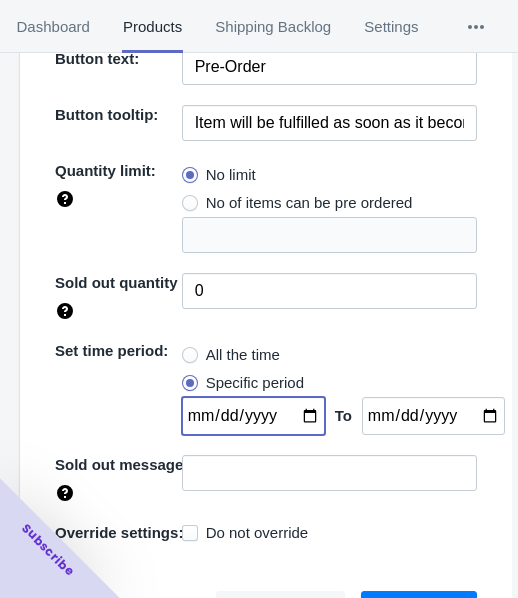 click on "[DATE]" at bounding box center [253, 416] 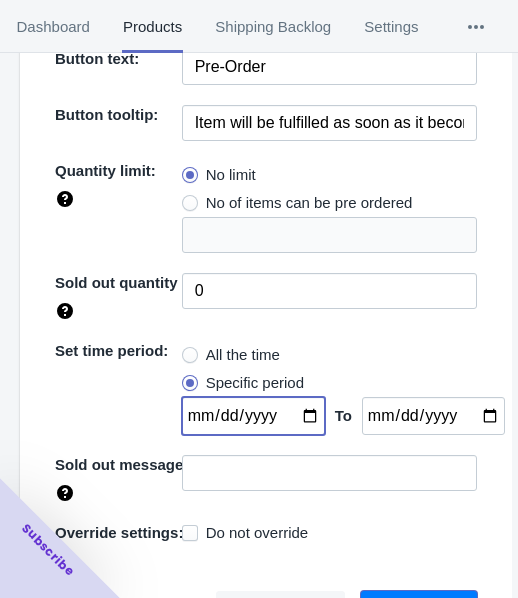 click on "Save" at bounding box center [419, 610] 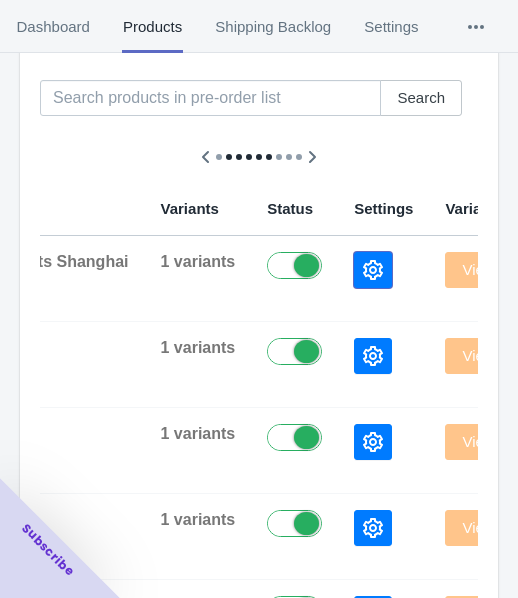 click at bounding box center [373, 270] 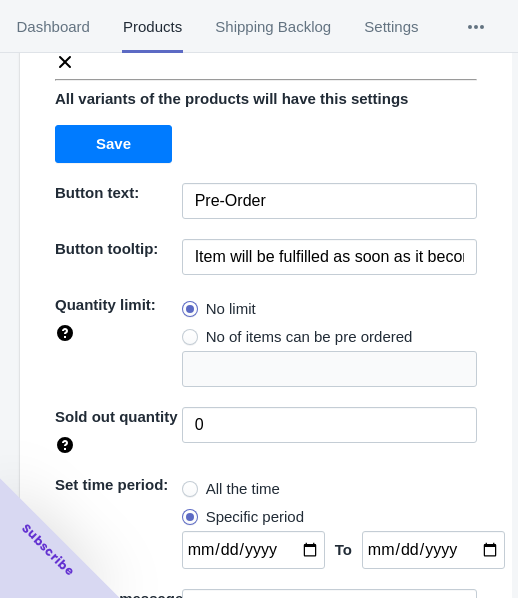 scroll, scrollTop: 0, scrollLeft: 0, axis: both 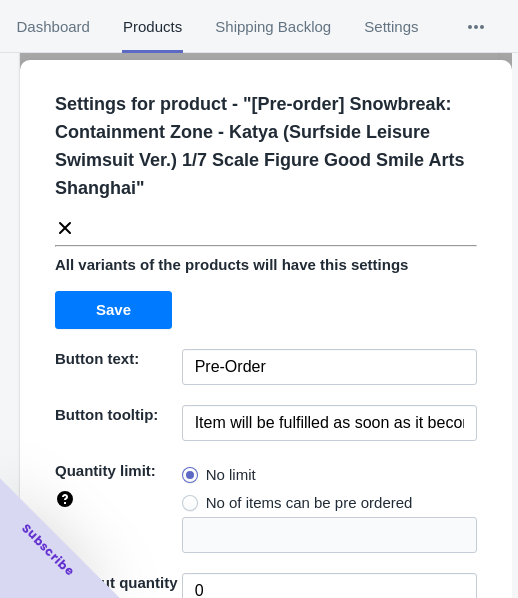click on "Settings for product - " [Pre-order] Snowbreak: Containment Zone - Katya (Surfside Leisure Swimsuit Ver.) 1/7 Scale Figure Good Smile Arts Shanghai "" at bounding box center (258, 156) 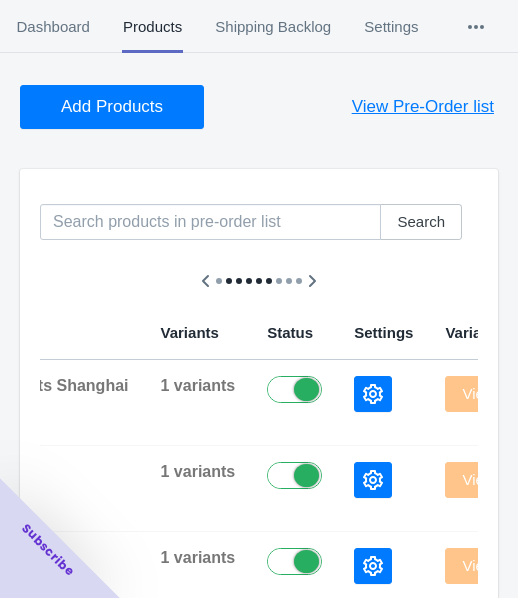 scroll, scrollTop: 0, scrollLeft: 0, axis: both 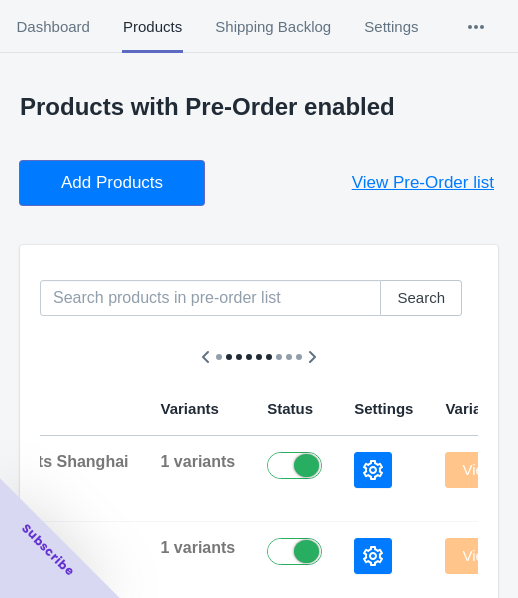 click on "Add Products" at bounding box center (112, 183) 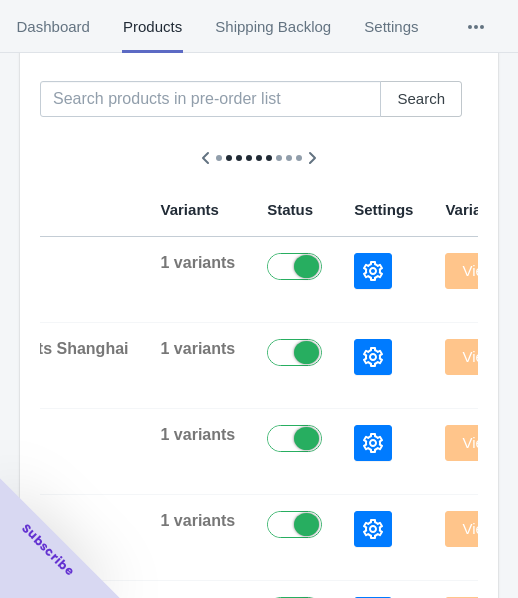 scroll, scrollTop: 200, scrollLeft: 0, axis: vertical 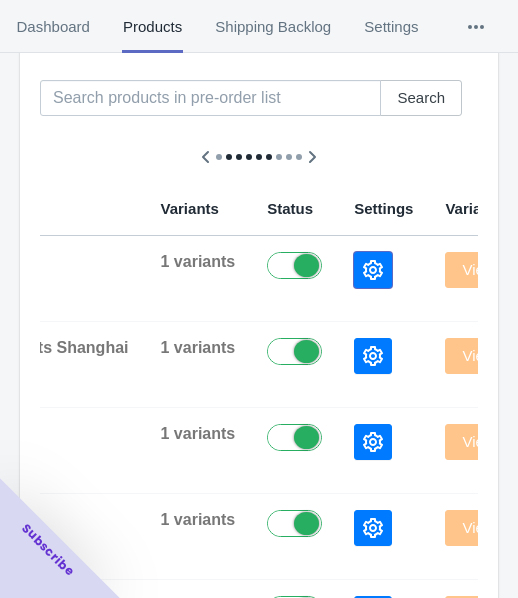 click 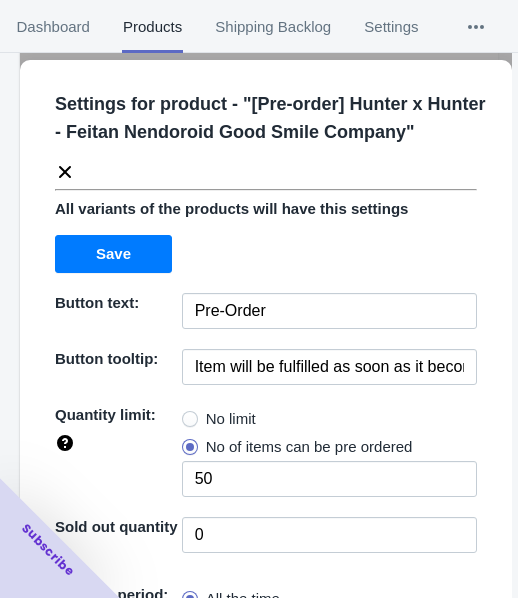 click on "No limit" at bounding box center [231, 419] 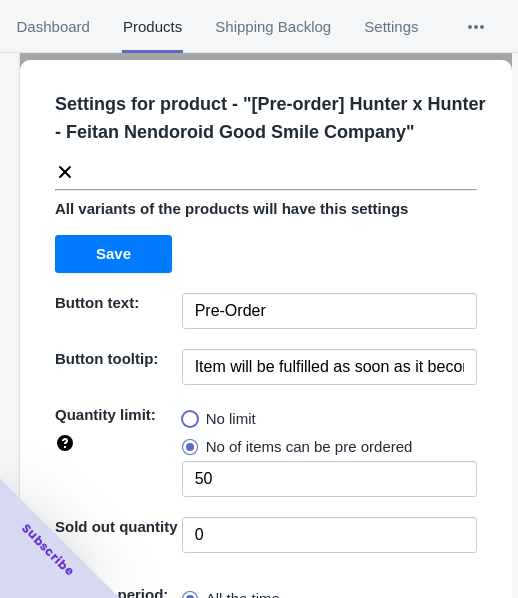 click on "No limit" at bounding box center [187, 414] 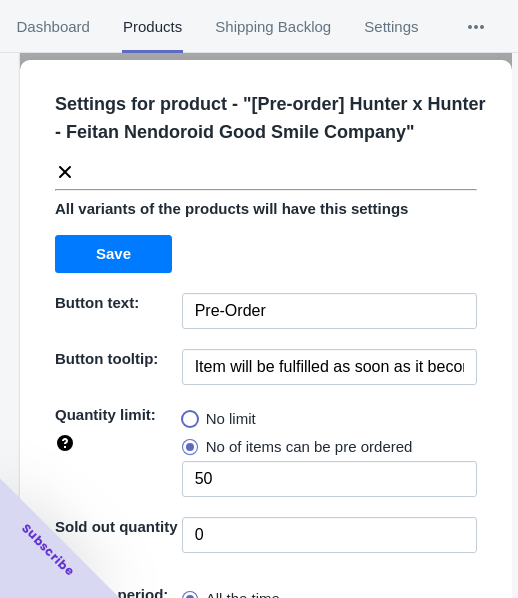 radio on "true" 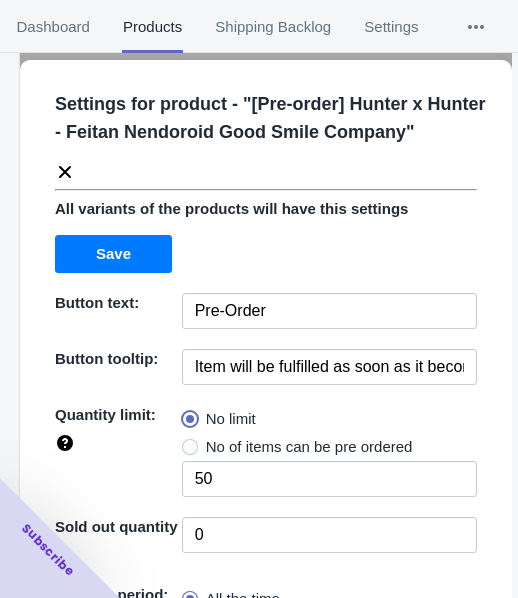 type 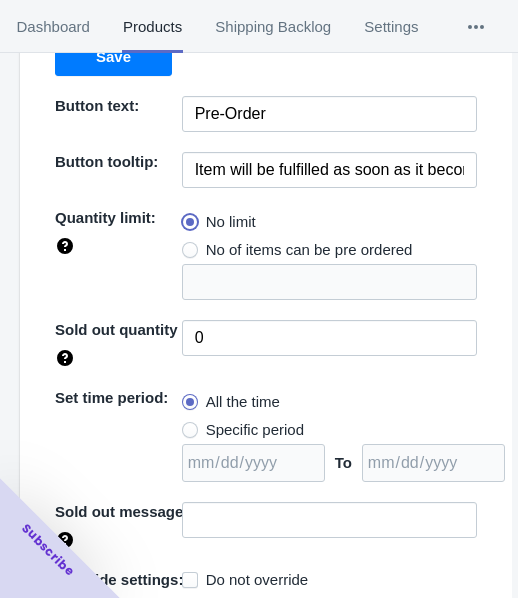 scroll, scrollTop: 262, scrollLeft: 0, axis: vertical 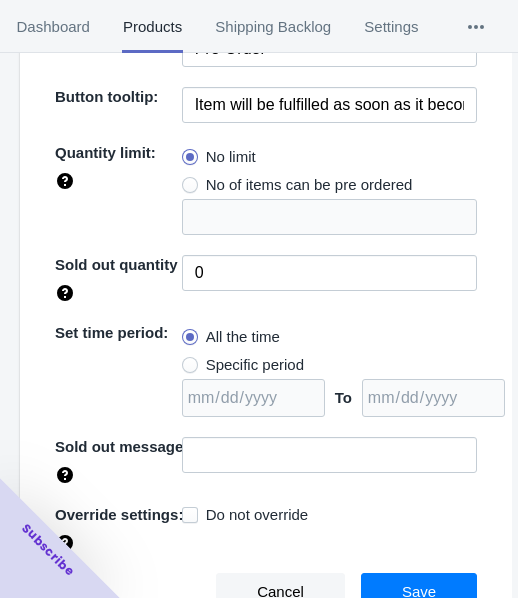 click on "Specific period" at bounding box center (255, 365) 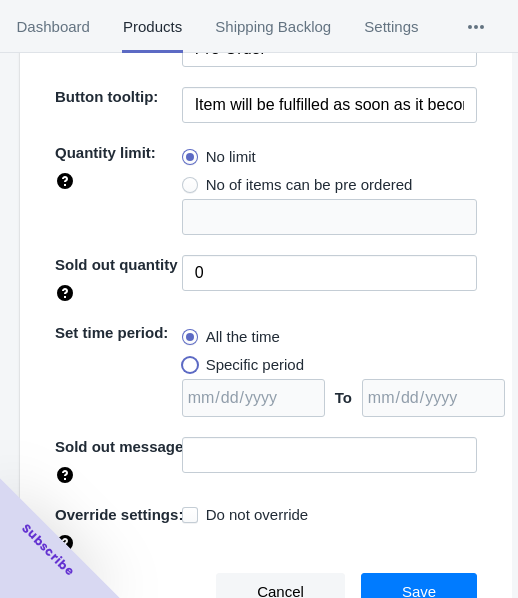 click on "Specific period" at bounding box center (187, 360) 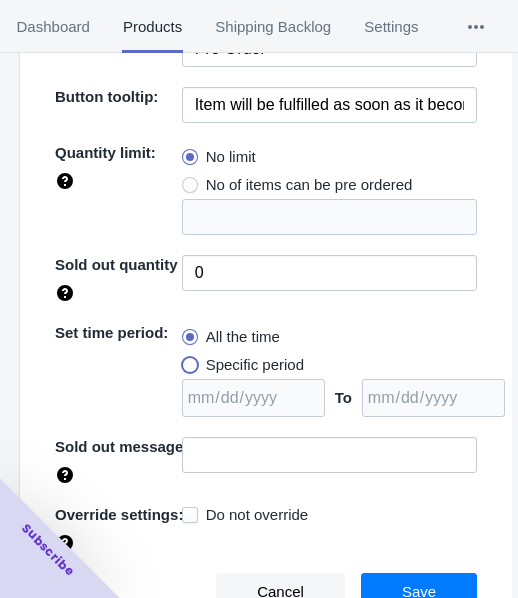 radio on "true" 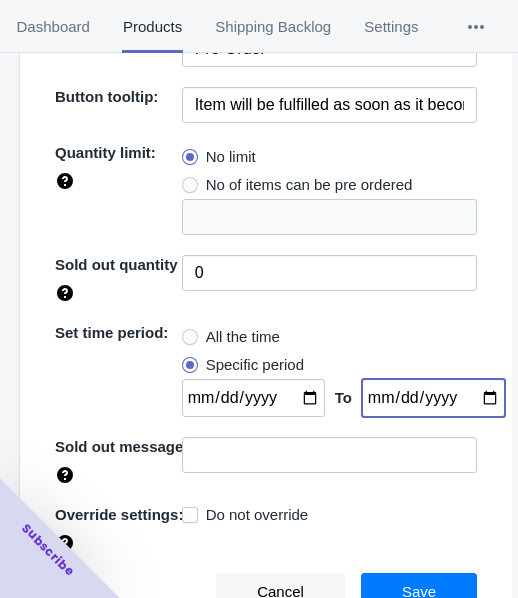 click at bounding box center (433, 398) 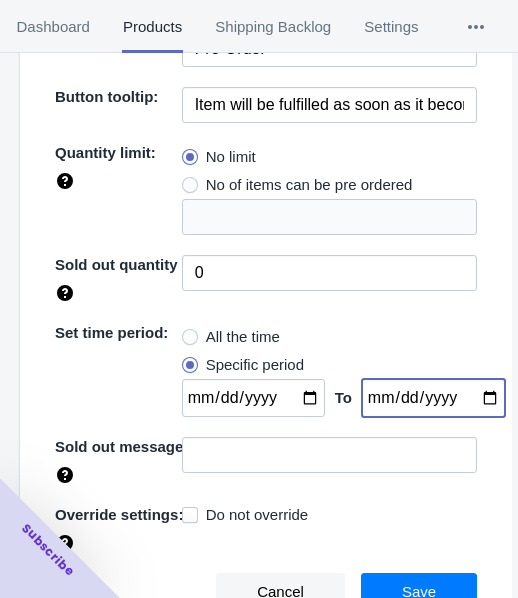 type on "[DATE]" 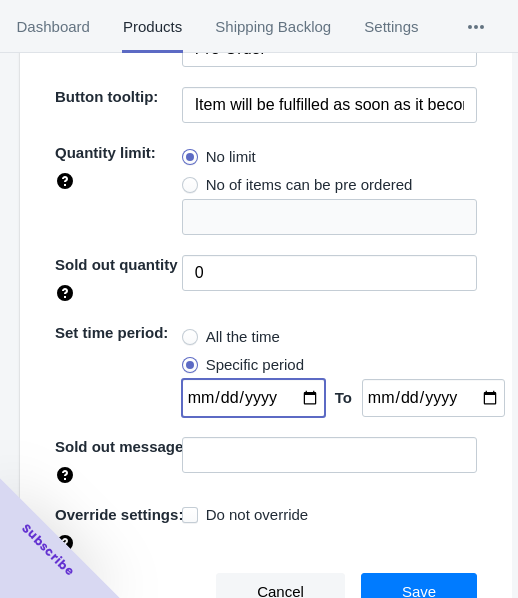 click at bounding box center (253, 398) 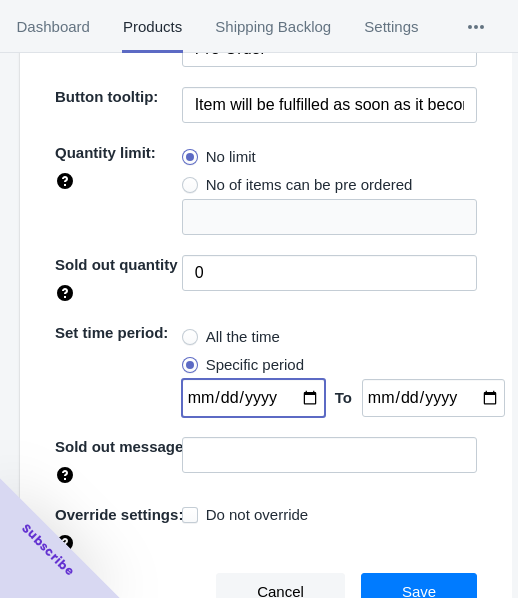 type on "[DATE]" 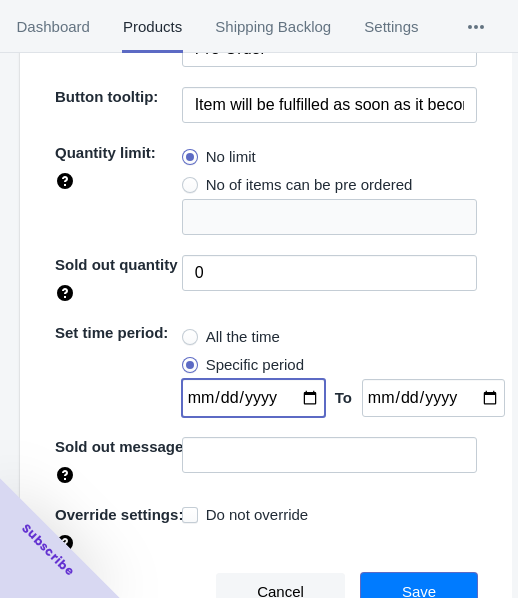 click on "Save" at bounding box center [419, 592] 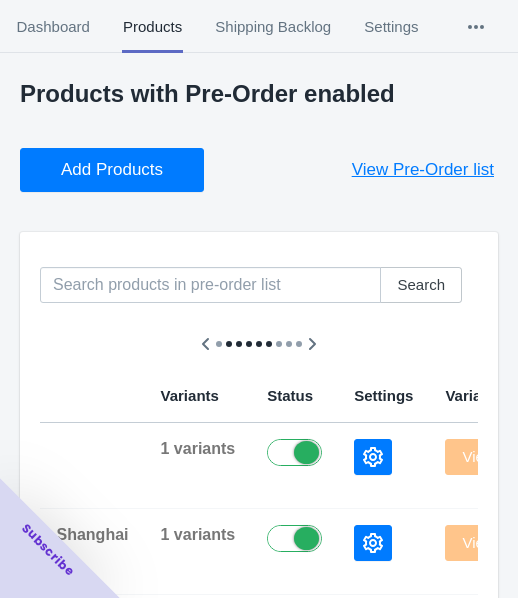 scroll, scrollTop: 0, scrollLeft: 0, axis: both 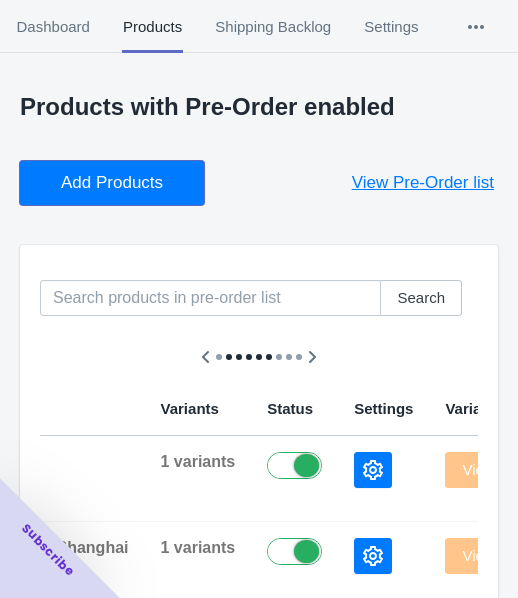 click on "Add Products" at bounding box center (112, 183) 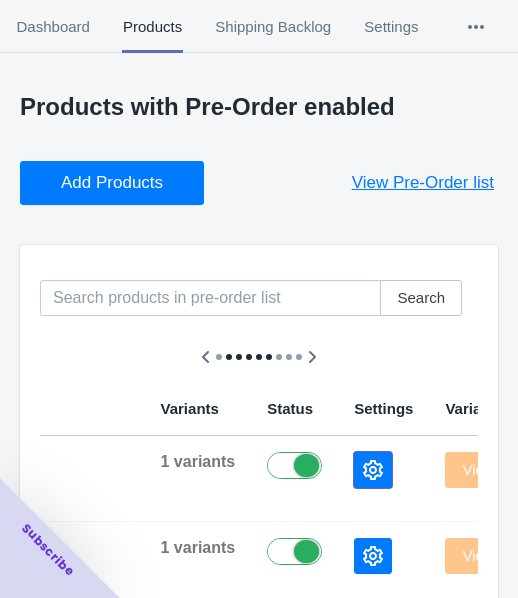 click 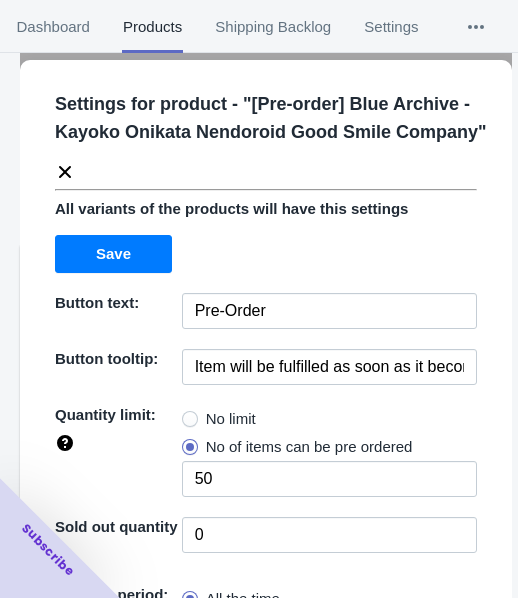 click on "No limit" at bounding box center [231, 419] 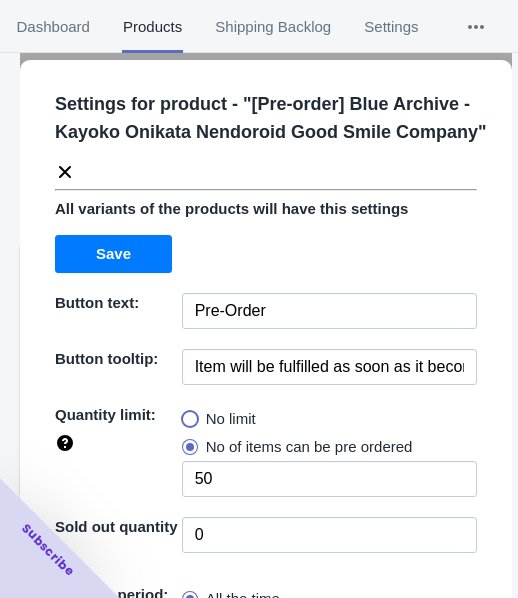 radio on "true" 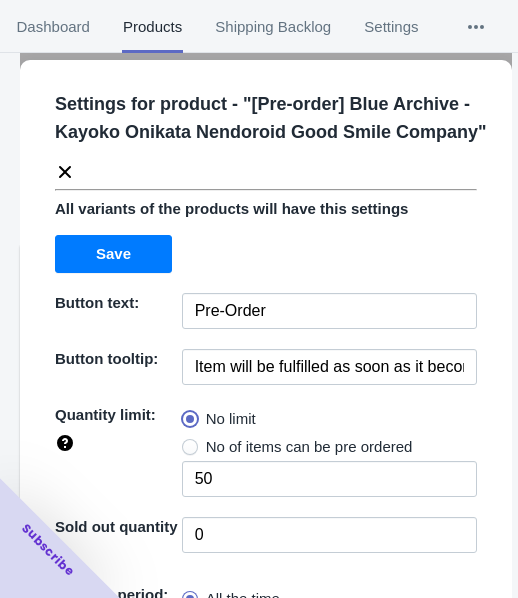 type 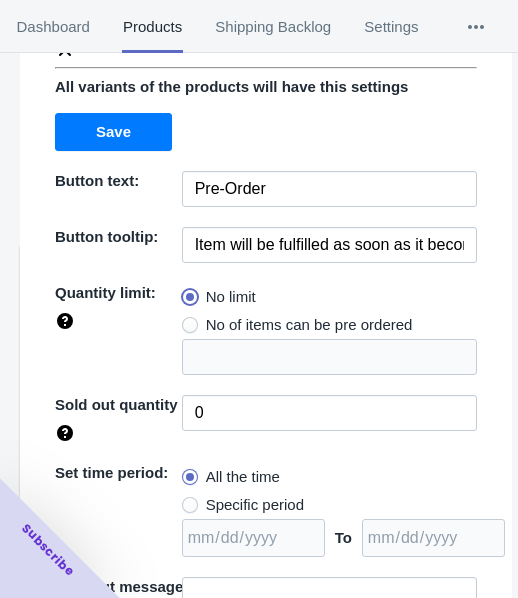 scroll, scrollTop: 290, scrollLeft: 0, axis: vertical 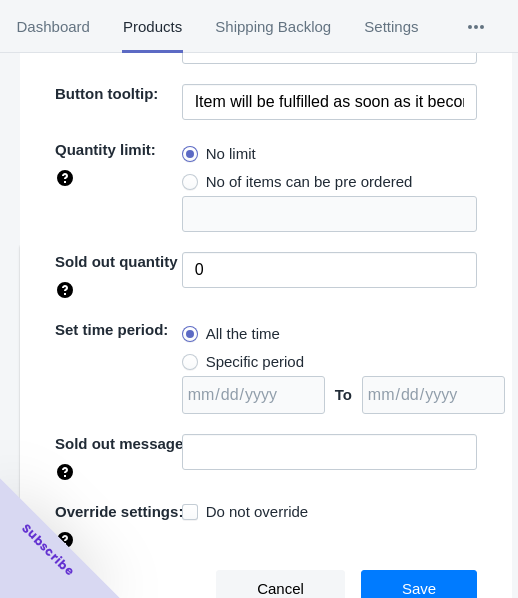 click on "Specific period" at bounding box center (255, 362) 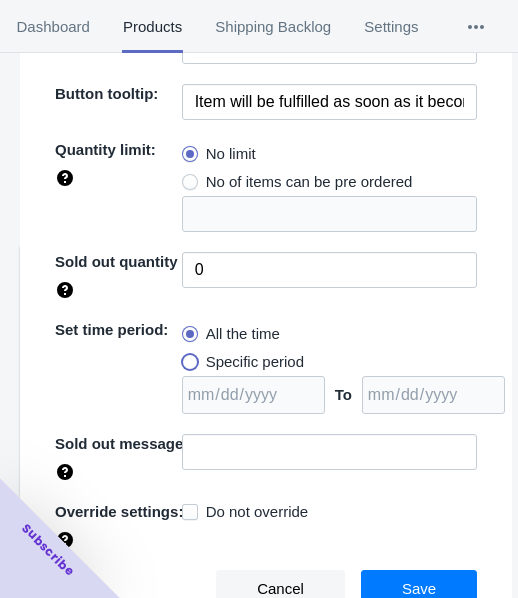 radio on "true" 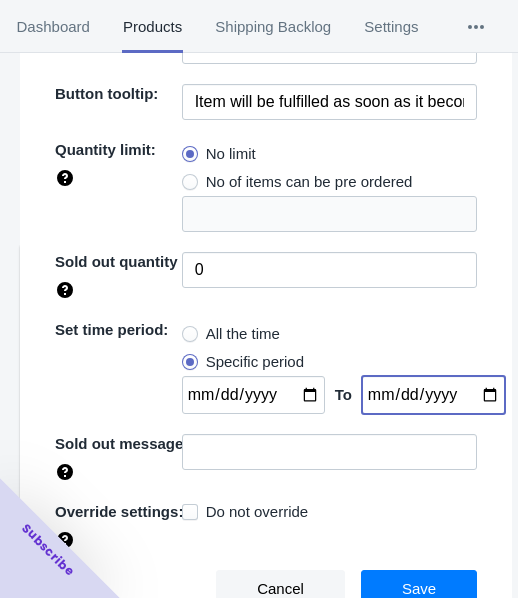 click at bounding box center [433, 395] 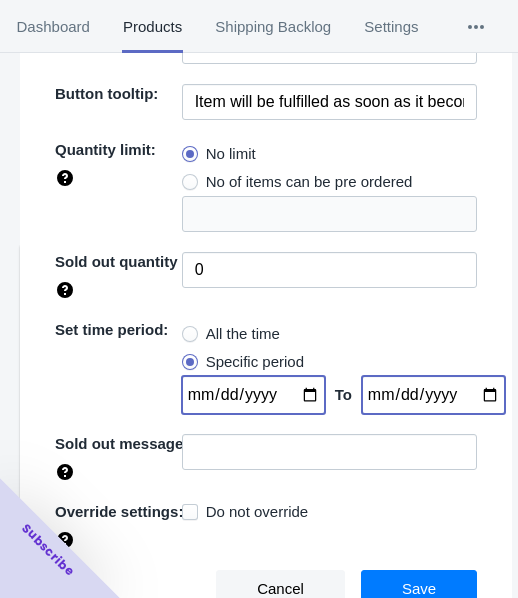 click at bounding box center (253, 395) 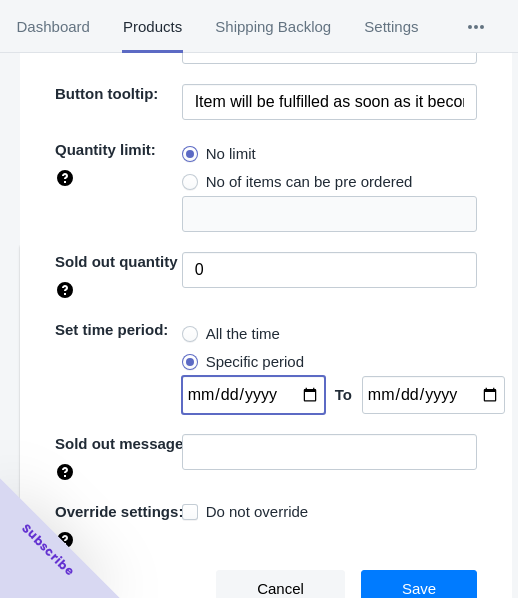 type on "[DATE]" 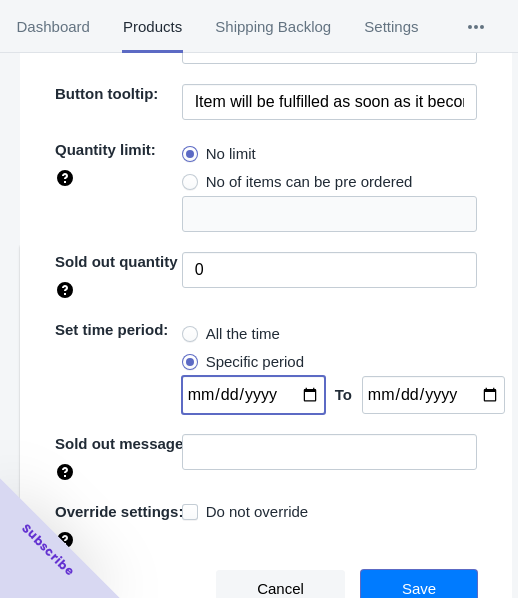 click on "Save" at bounding box center [419, 589] 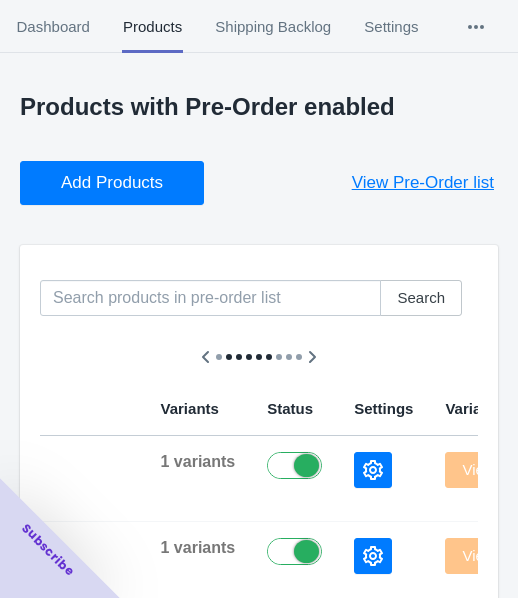 click on "Add Products" at bounding box center (112, 183) 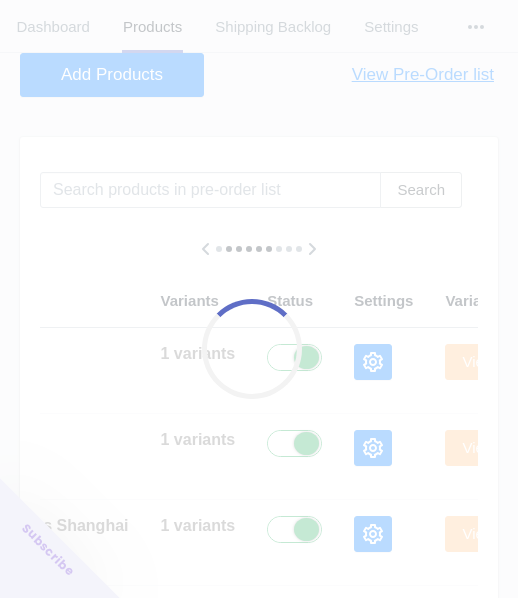 scroll, scrollTop: 300, scrollLeft: 0, axis: vertical 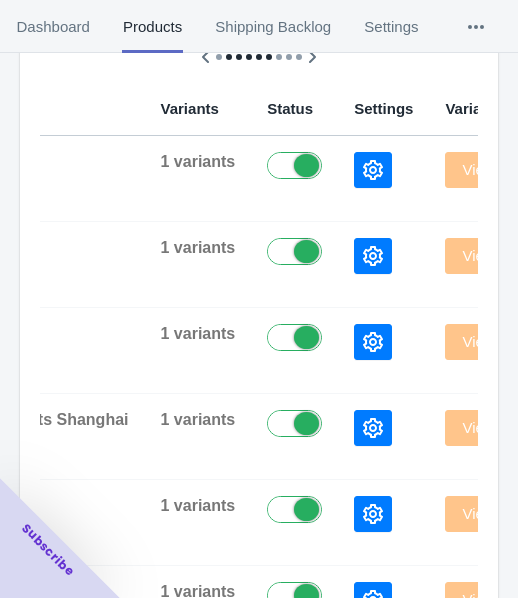 click at bounding box center [373, 170] 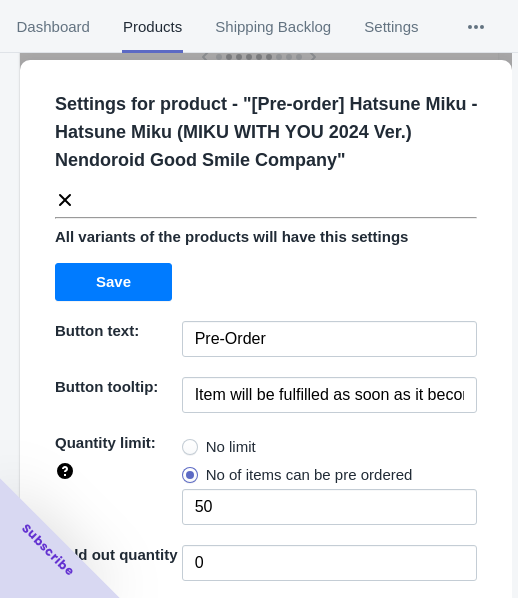click on "No limit" at bounding box center (231, 447) 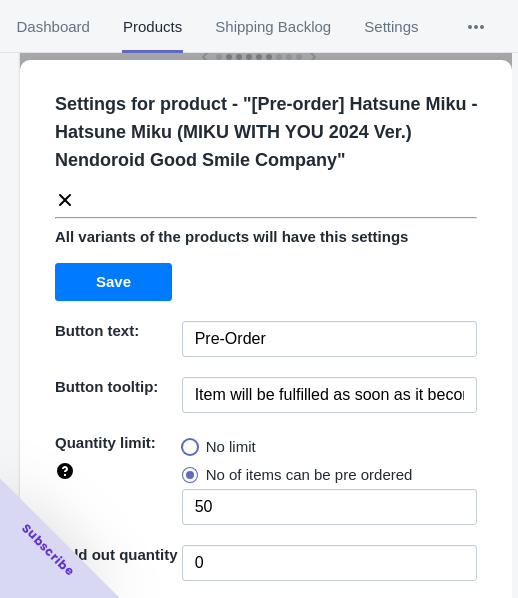 radio on "true" 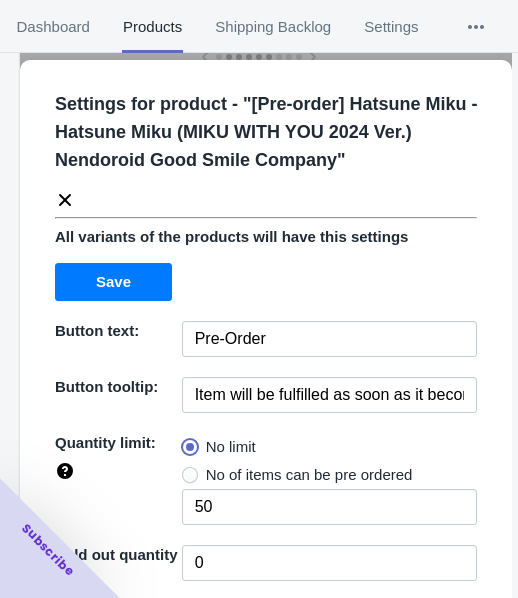 type 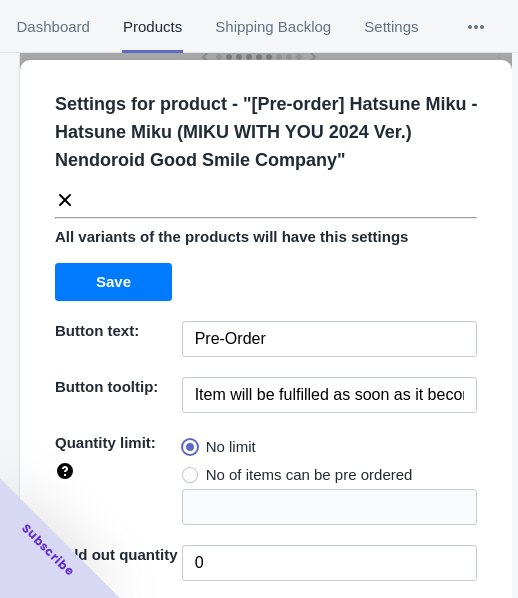 scroll, scrollTop: 290, scrollLeft: 0, axis: vertical 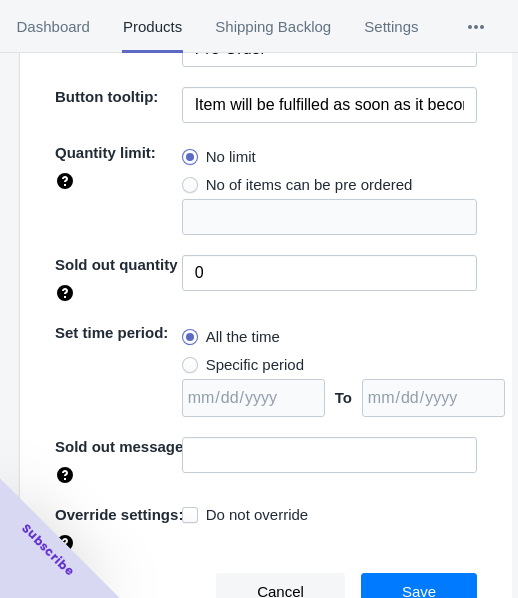 click on "Specific period" at bounding box center [255, 365] 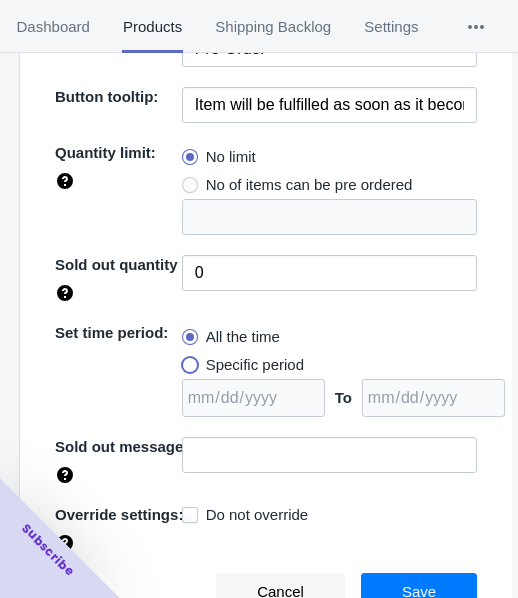 radio on "true" 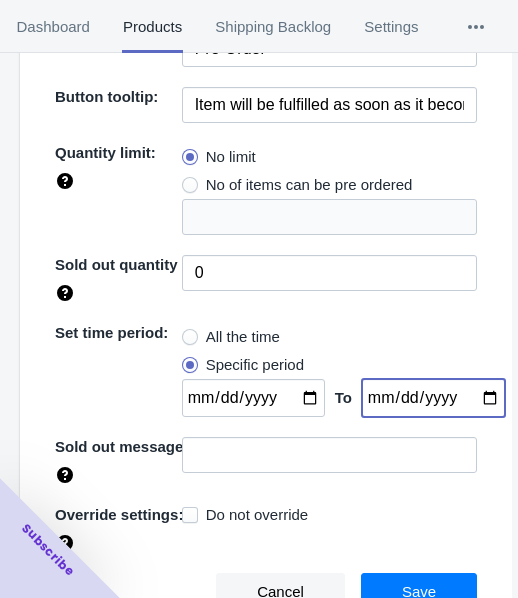 click at bounding box center [433, 398] 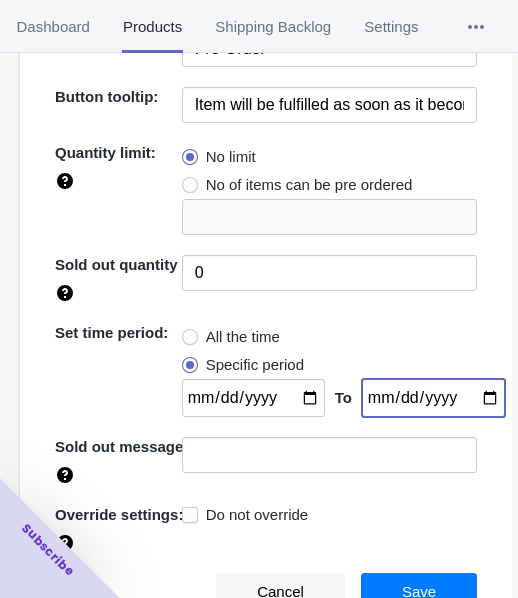 type on "[DATE]" 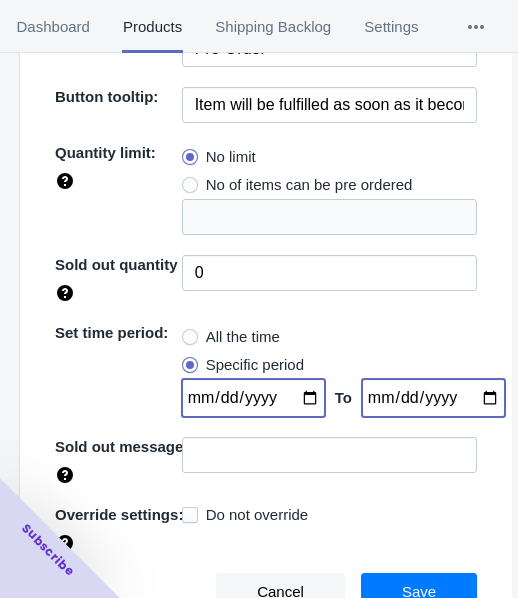 click at bounding box center (253, 398) 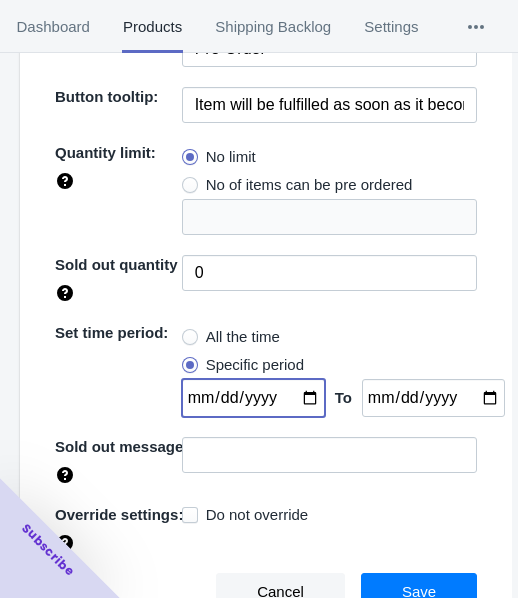 type on "[DATE]" 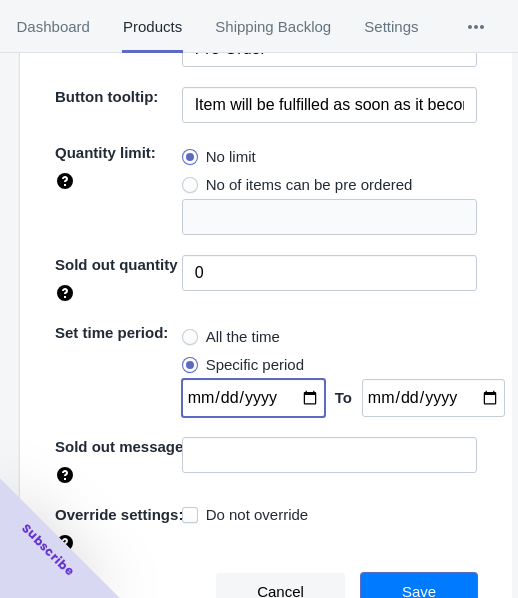 click on "Save" at bounding box center (419, 592) 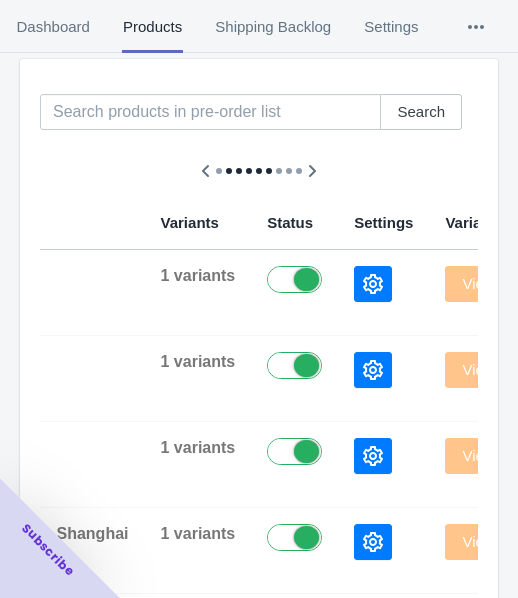scroll, scrollTop: 0, scrollLeft: 0, axis: both 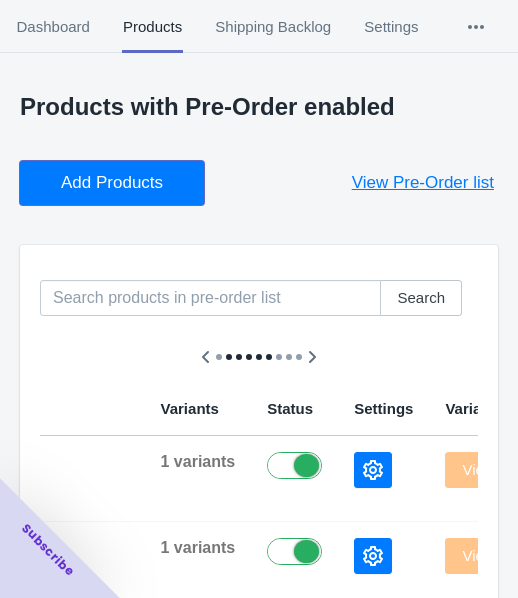 click on "Add Products" at bounding box center (112, 183) 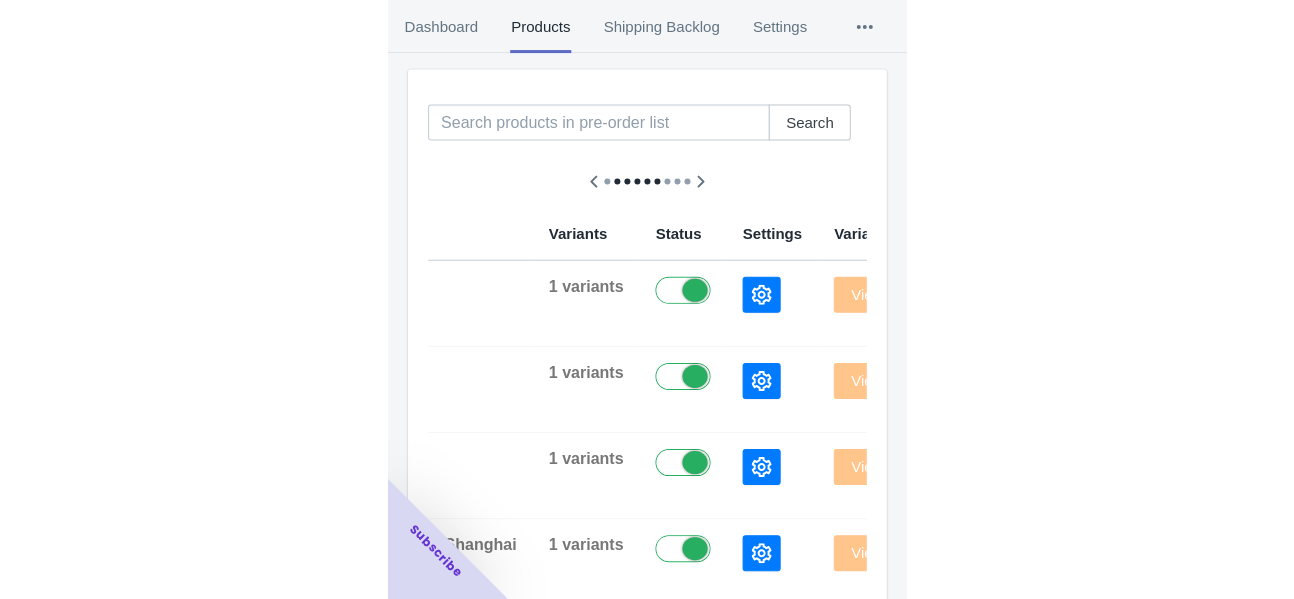 scroll, scrollTop: 300, scrollLeft: 0, axis: vertical 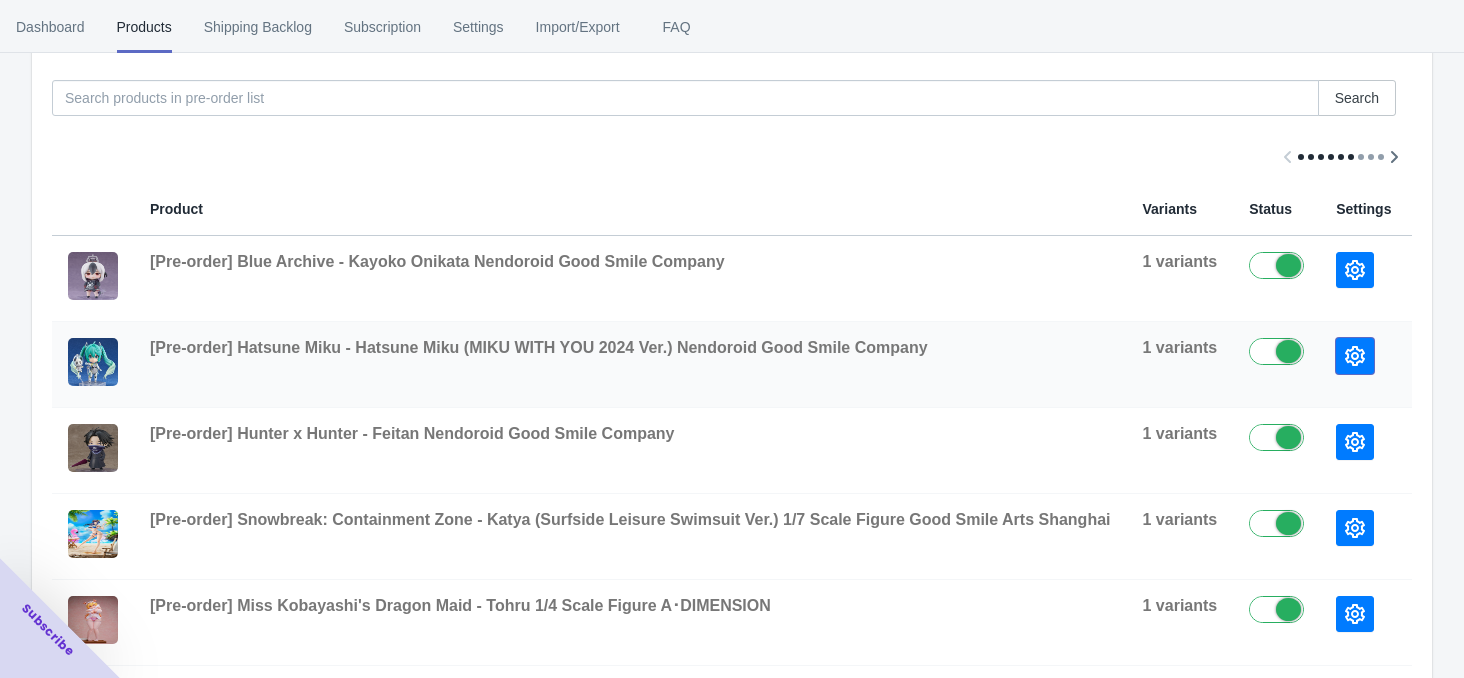 click 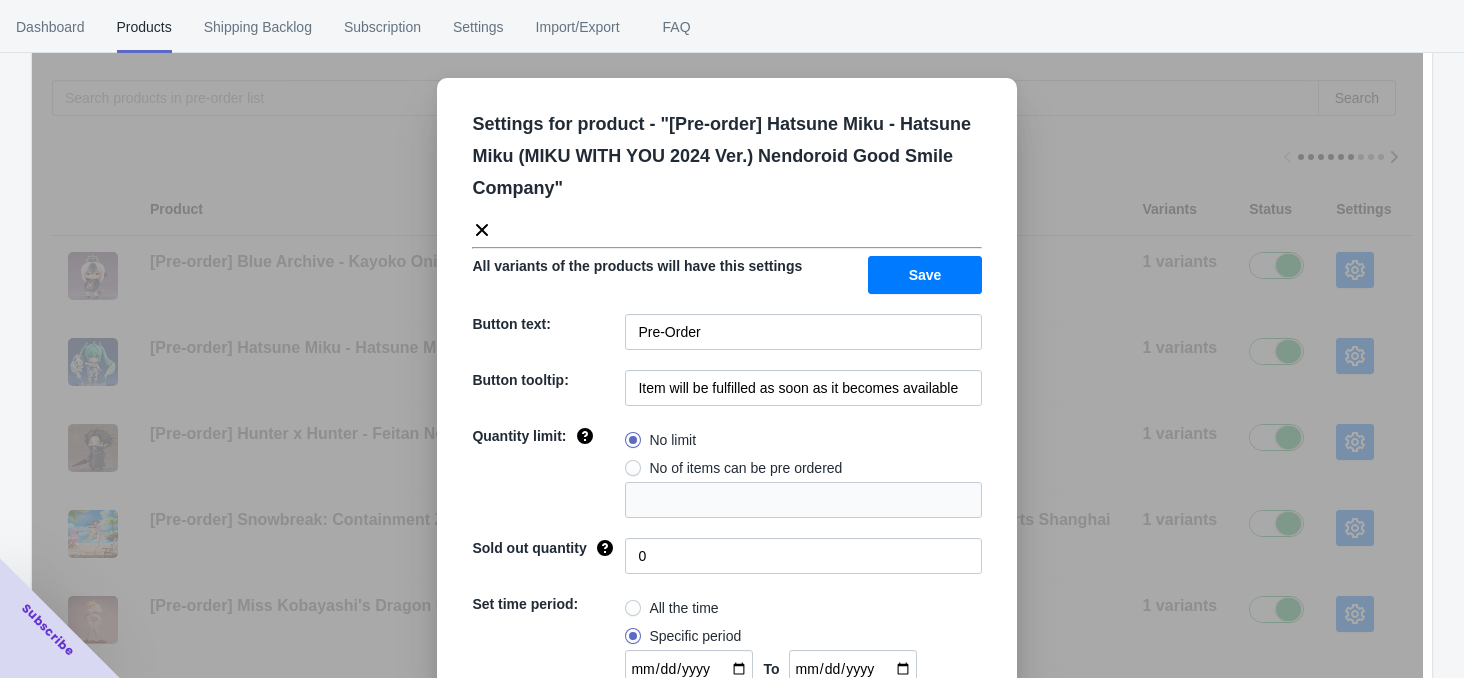 click on "No of items can be pre ordered" at bounding box center (745, 468) 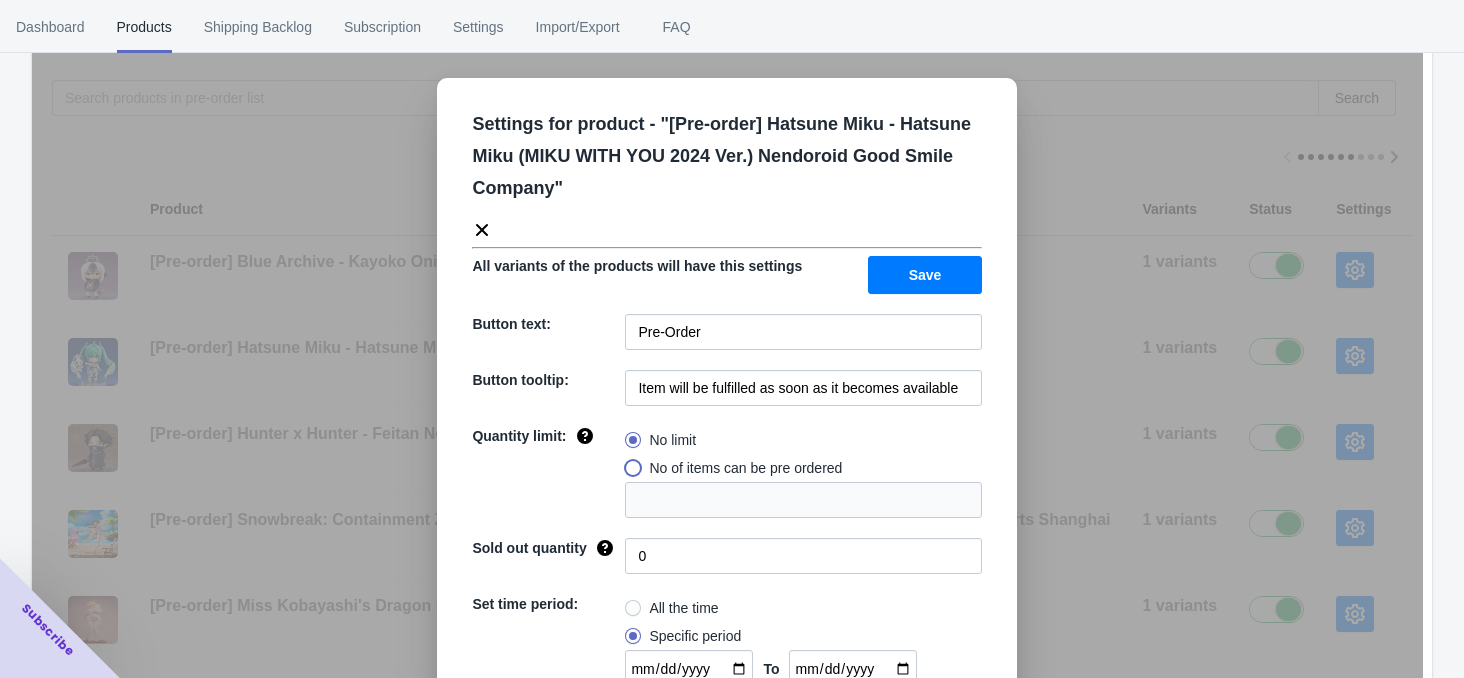 click on "No of items can be pre ordered" at bounding box center (630, 463) 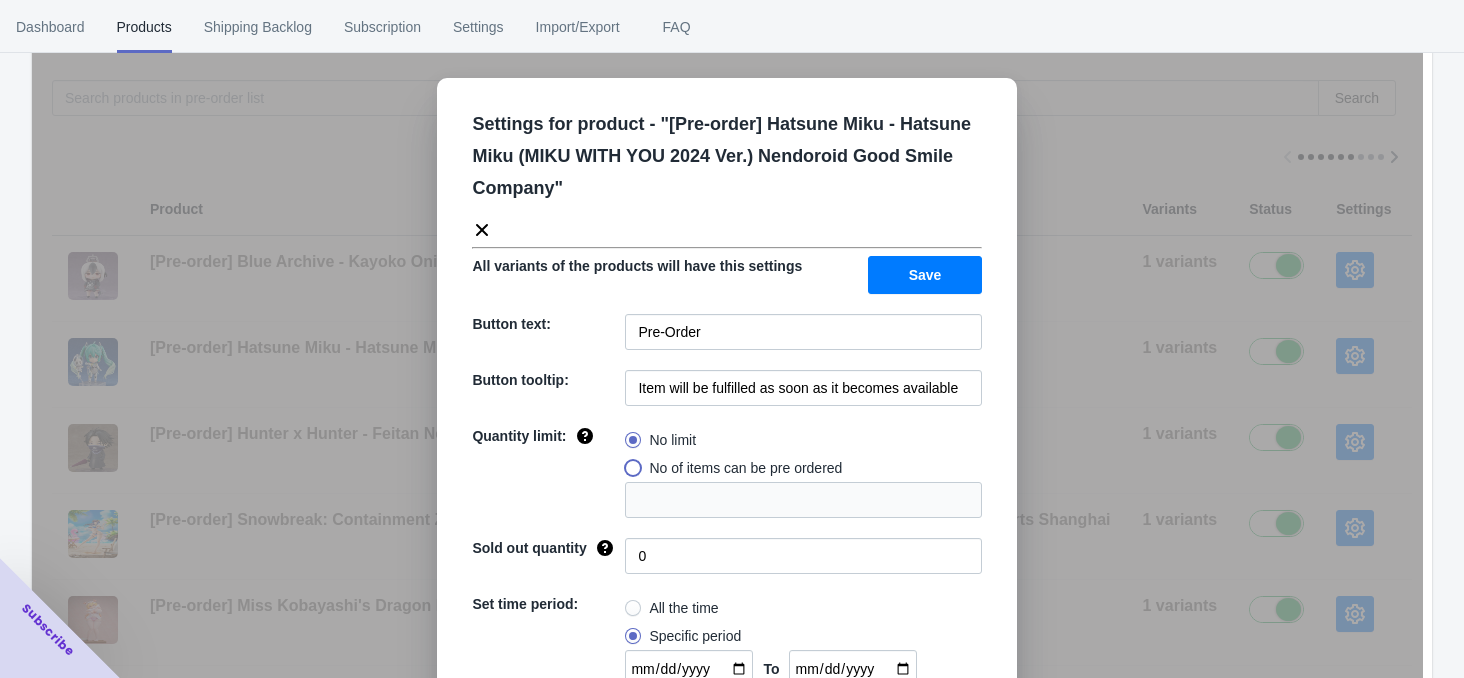 radio on "true" 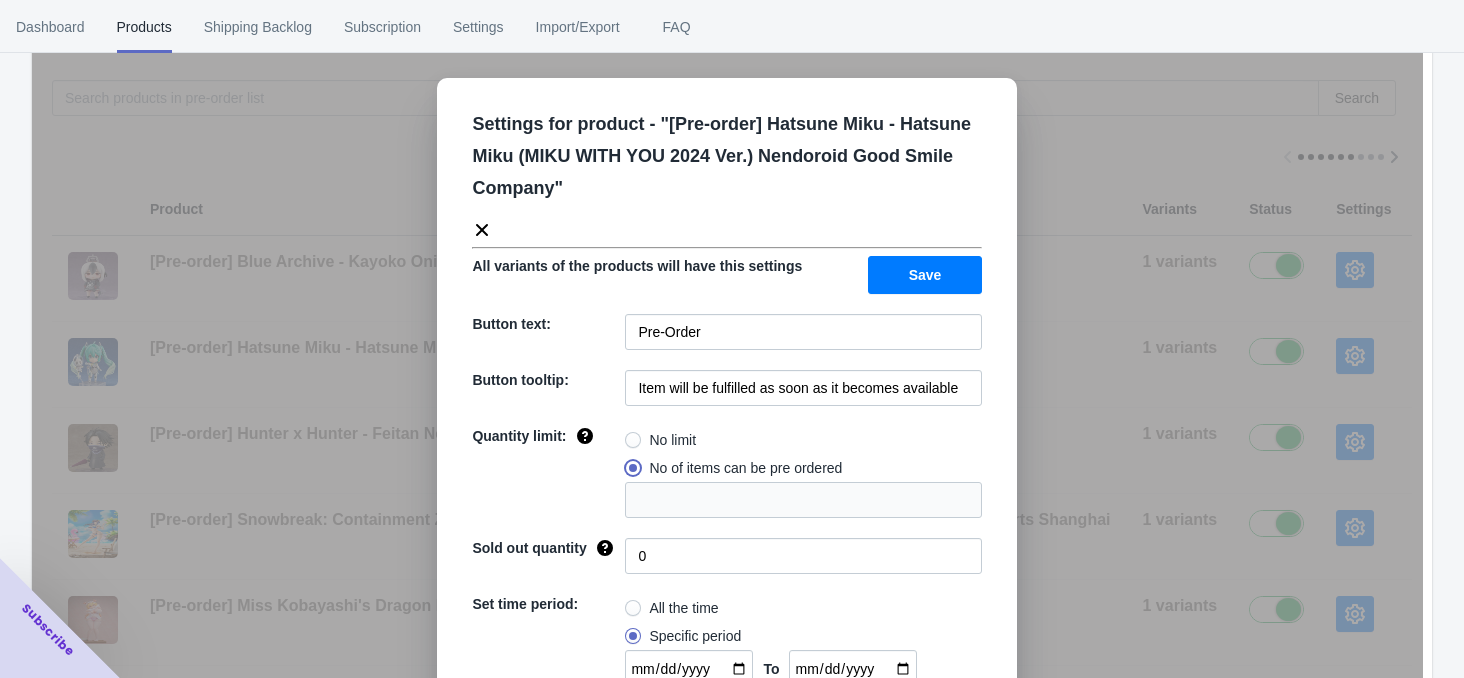 type on "1" 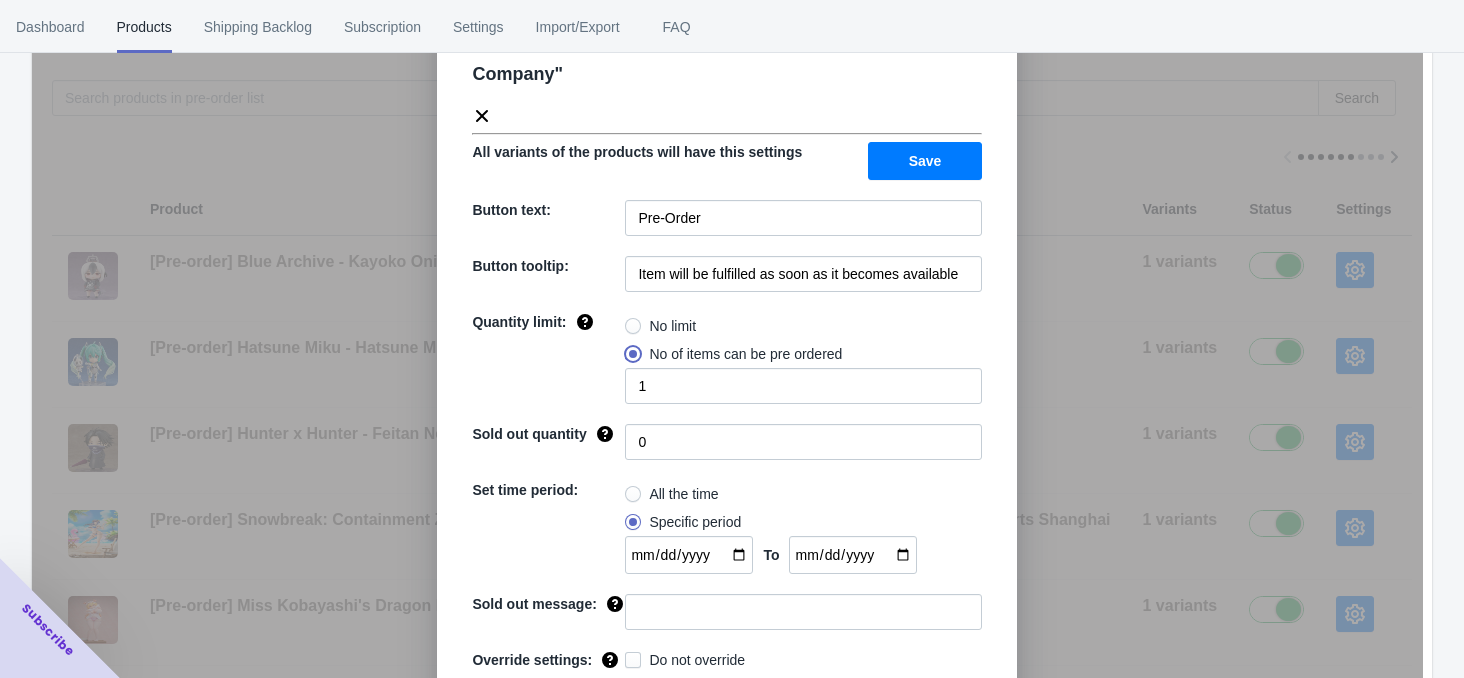 scroll, scrollTop: 173, scrollLeft: 0, axis: vertical 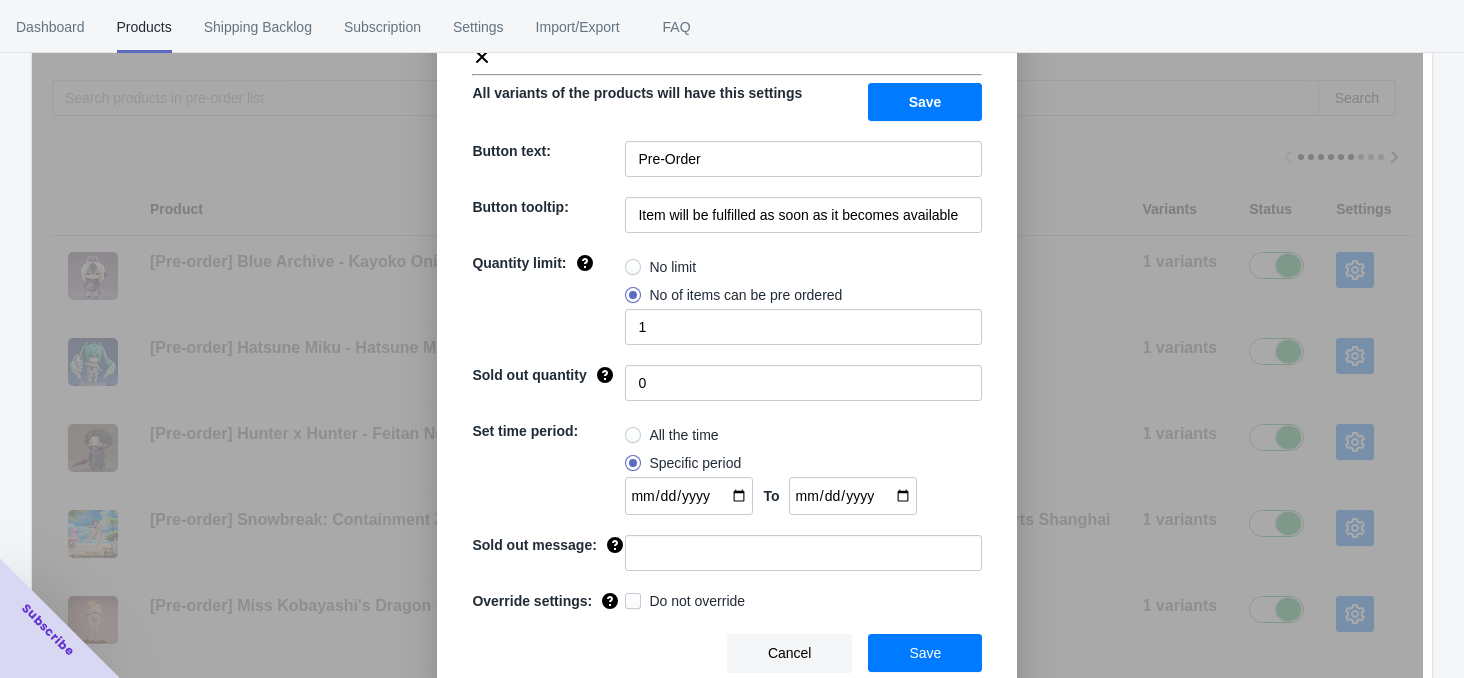click on "No limit" at bounding box center (672, 267) 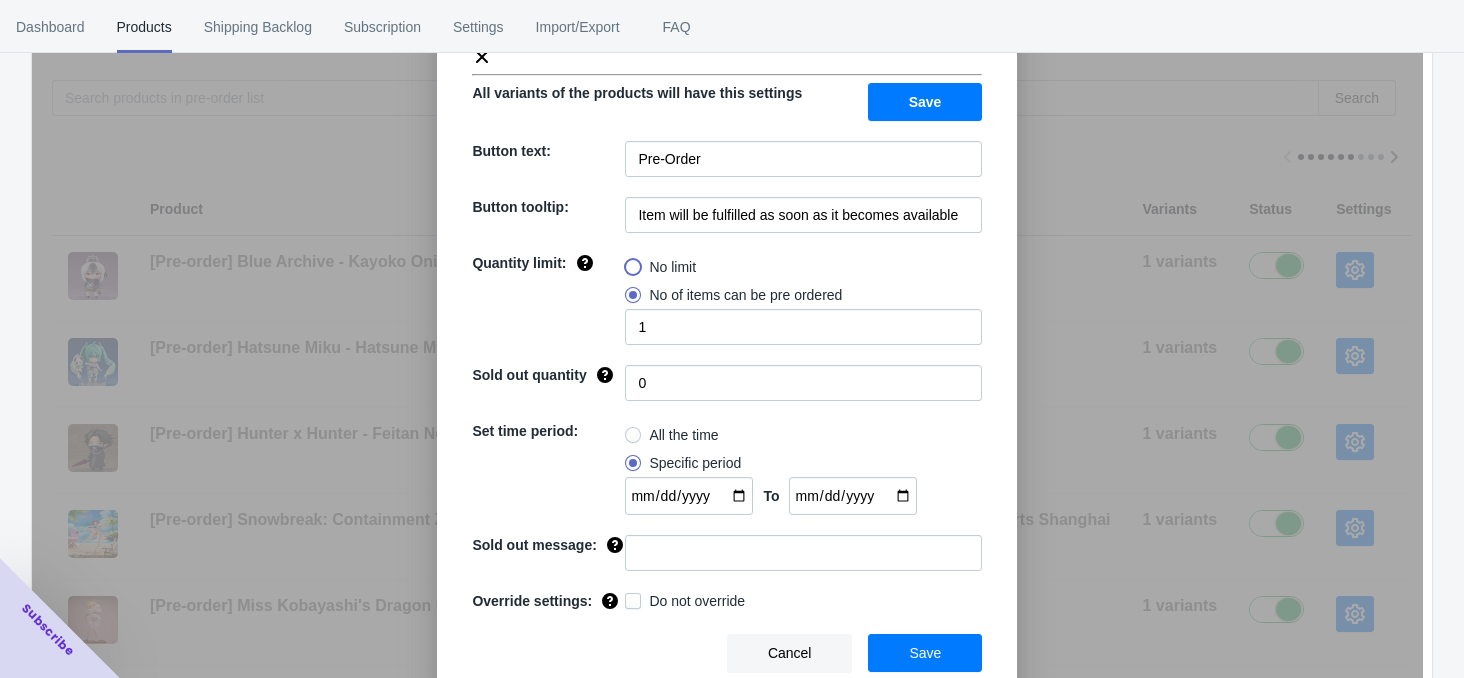 click on "No limit" at bounding box center (630, 262) 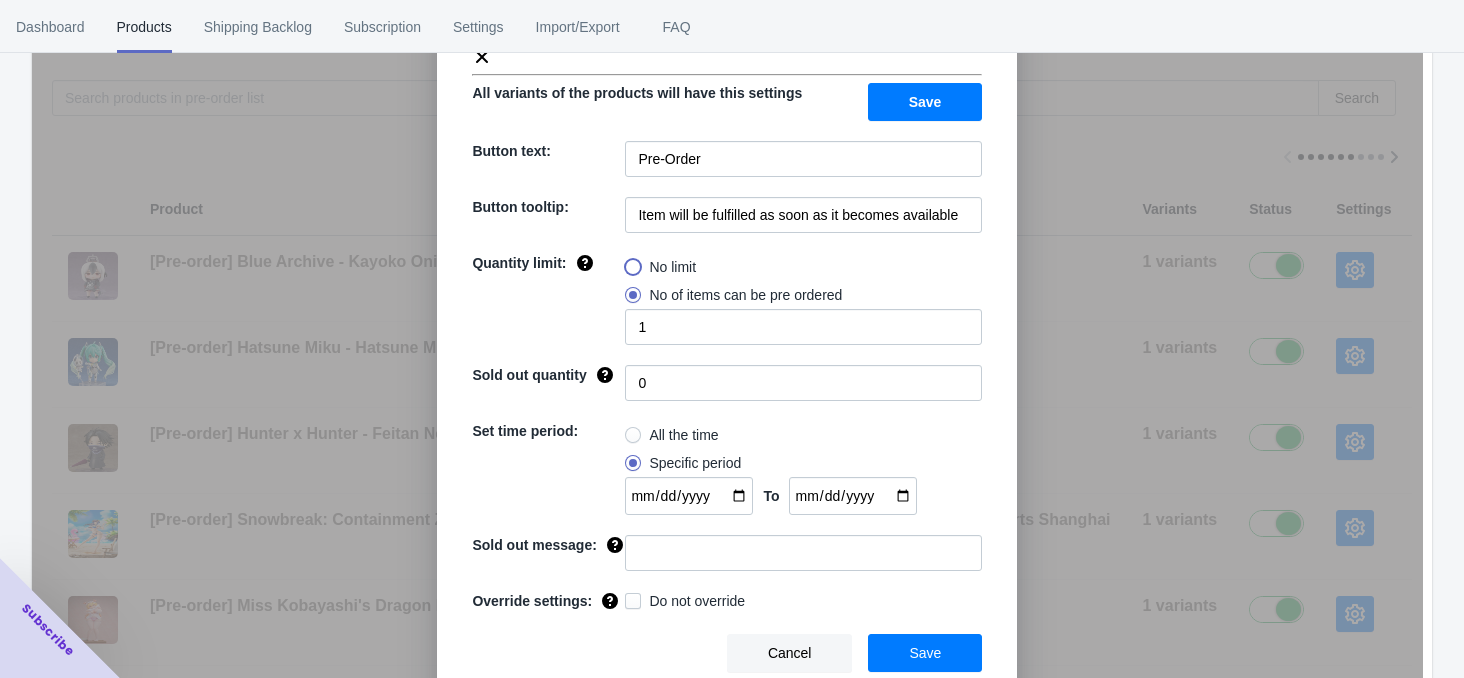 radio on "true" 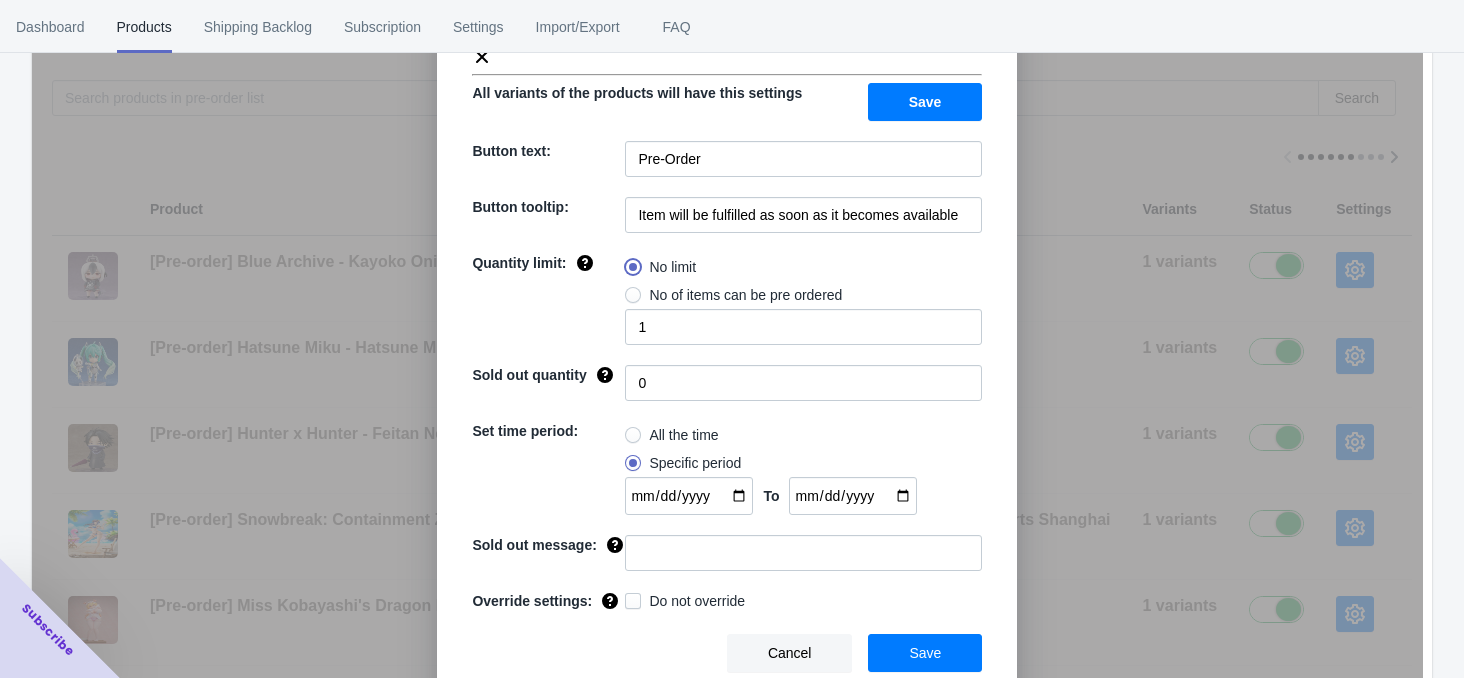 type 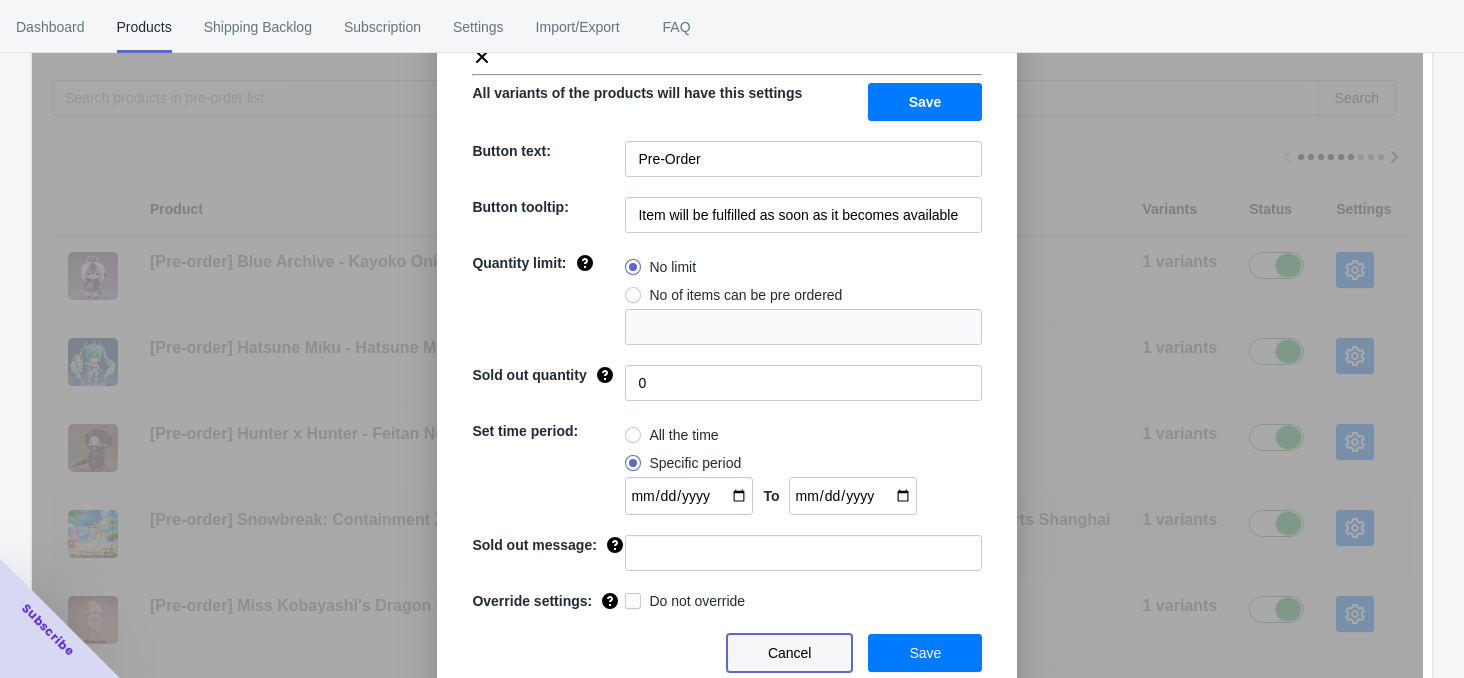drag, startPoint x: 820, startPoint y: 658, endPoint x: 948, endPoint y: 506, distance: 198.71588 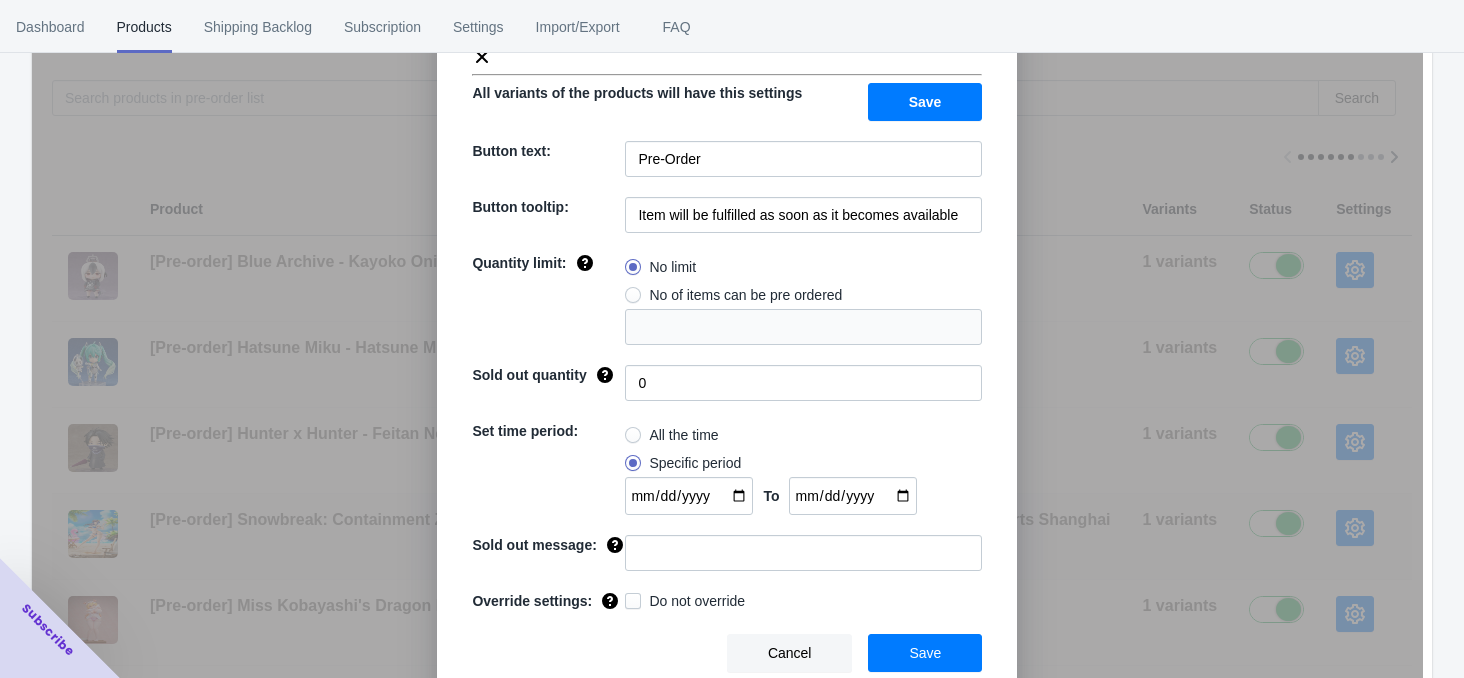 click on "Cancel" at bounding box center (790, 653) 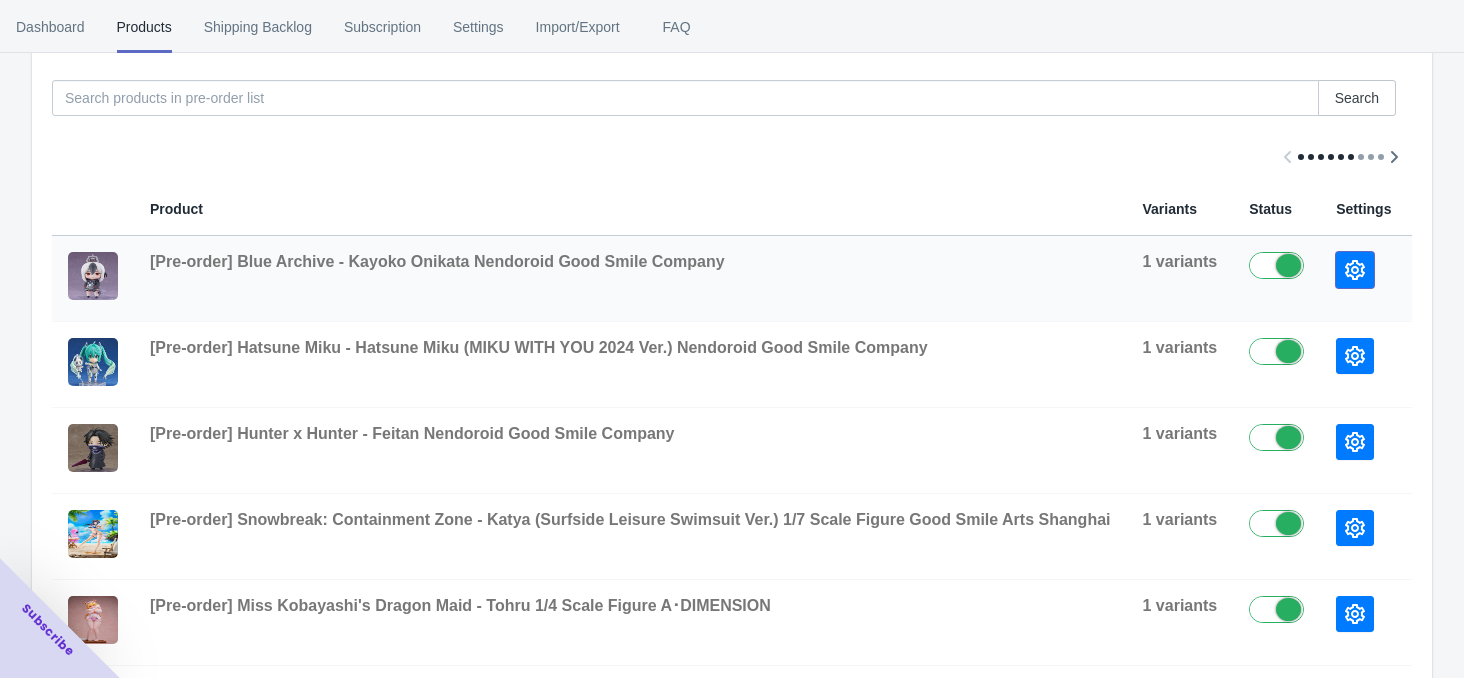 click at bounding box center (1355, 270) 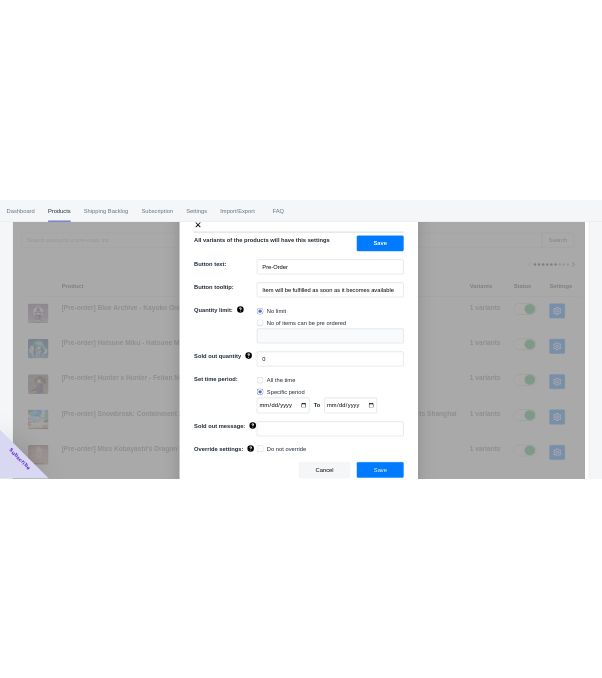 scroll, scrollTop: 141, scrollLeft: 0, axis: vertical 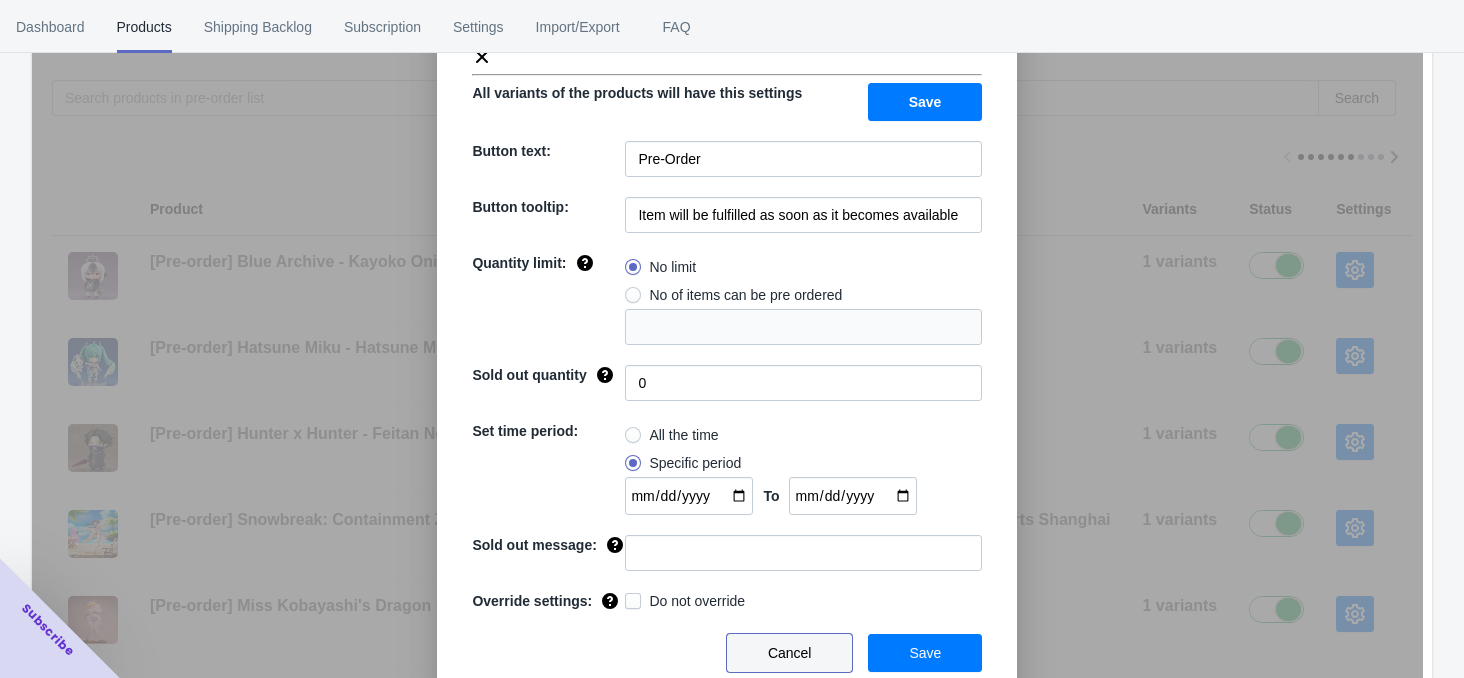 click on "Cancel" at bounding box center (790, 653) 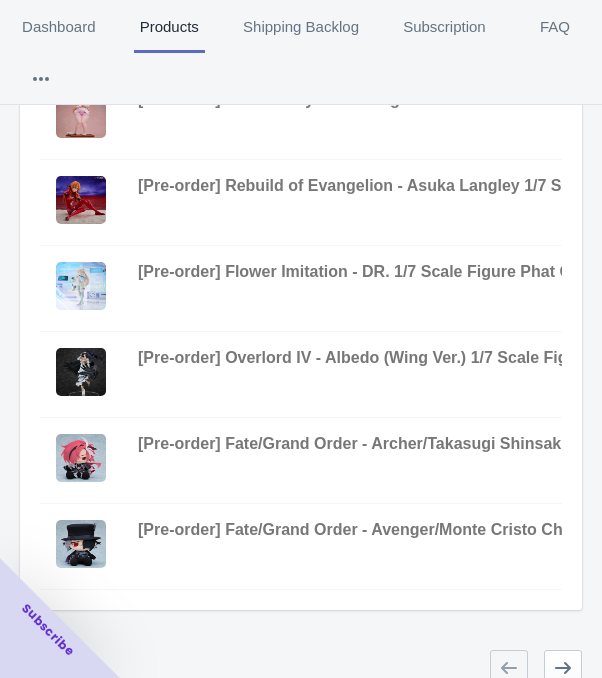 scroll, scrollTop: 737, scrollLeft: 0, axis: vertical 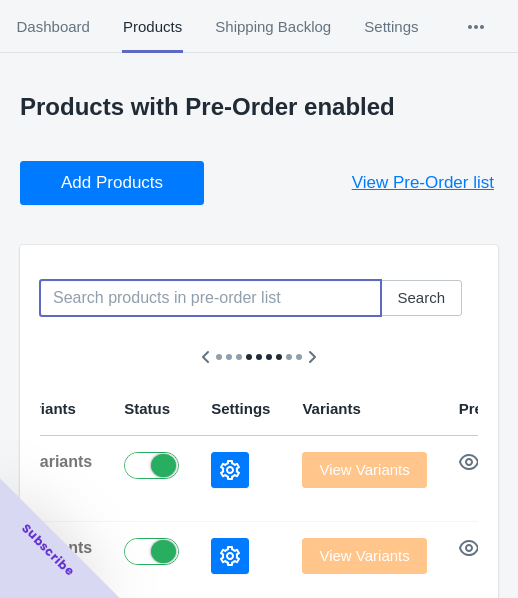 click at bounding box center (210, 298) 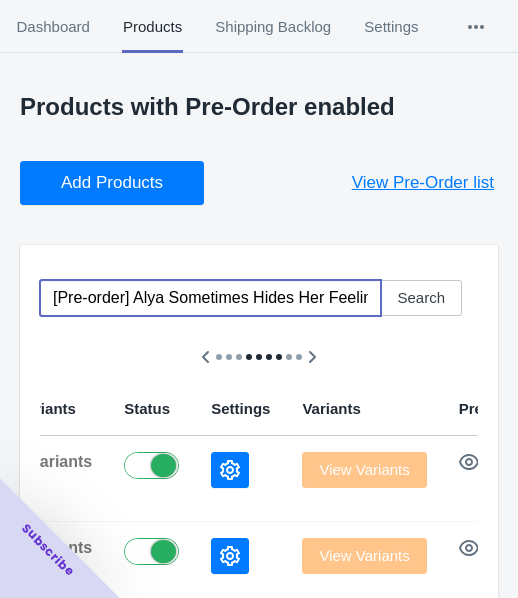 scroll, scrollTop: 0, scrollLeft: 436, axis: horizontal 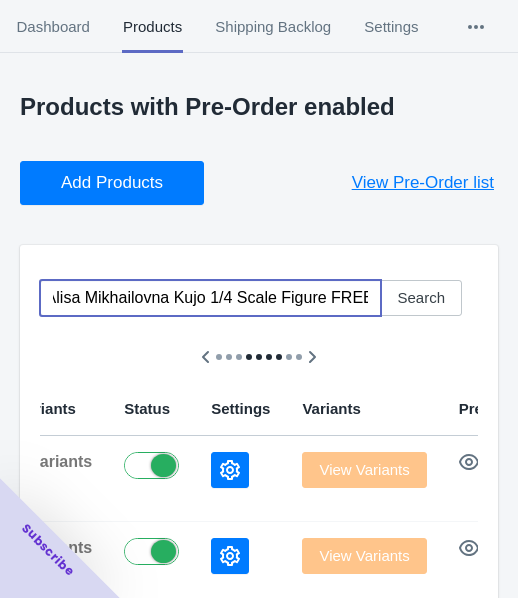 type on "[Pre-order] Alya Sometimes Hides Her Feelings in Russian - Alisa Mikhailovna Kujo 1/4 Scale Figure FREEing" 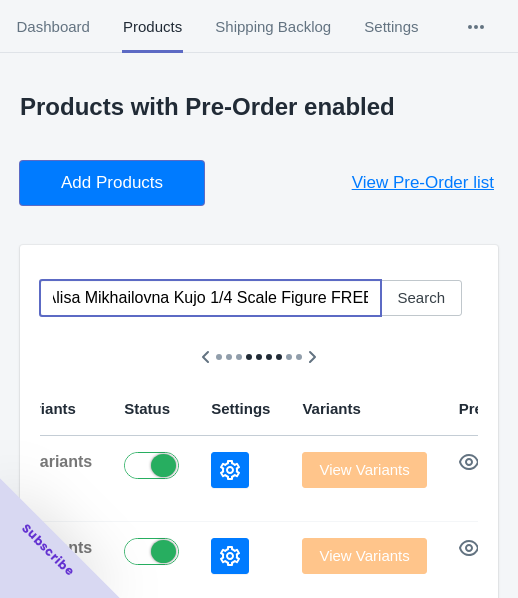 click on "Add Products" at bounding box center [112, 183] 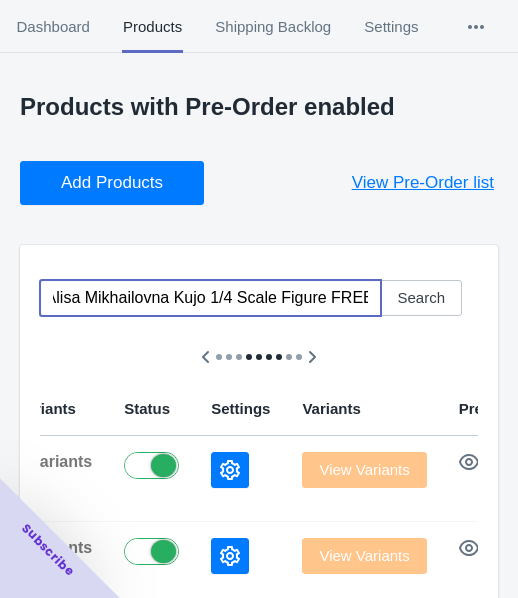 scroll, scrollTop: 0, scrollLeft: 0, axis: both 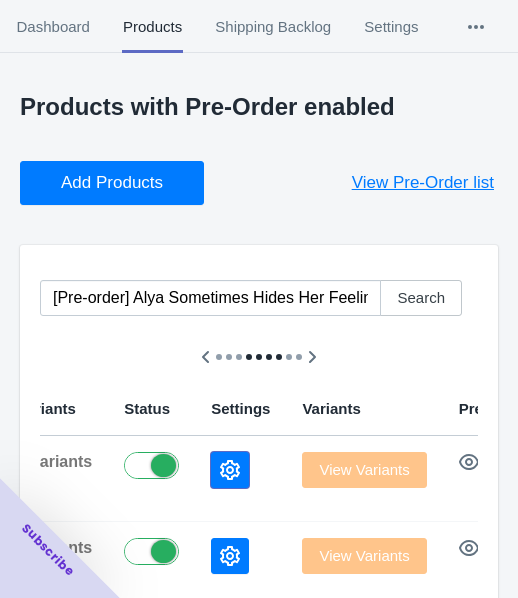 click at bounding box center [230, 470] 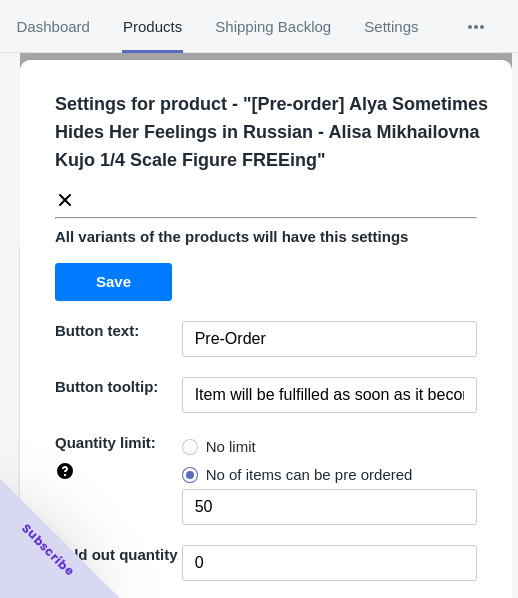 click at bounding box center (190, 447) 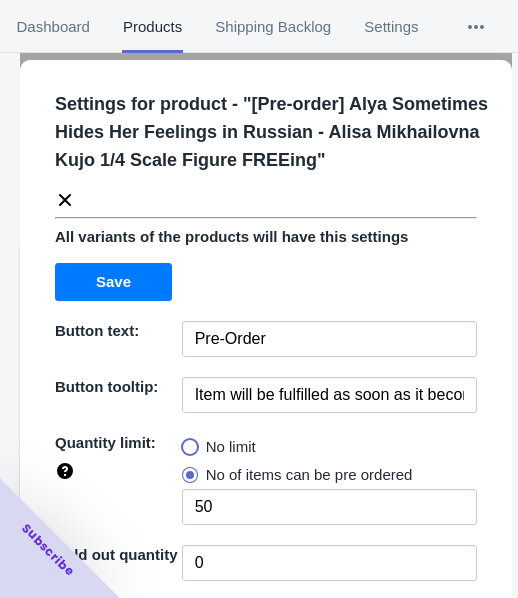 click on "No limit" at bounding box center (187, 442) 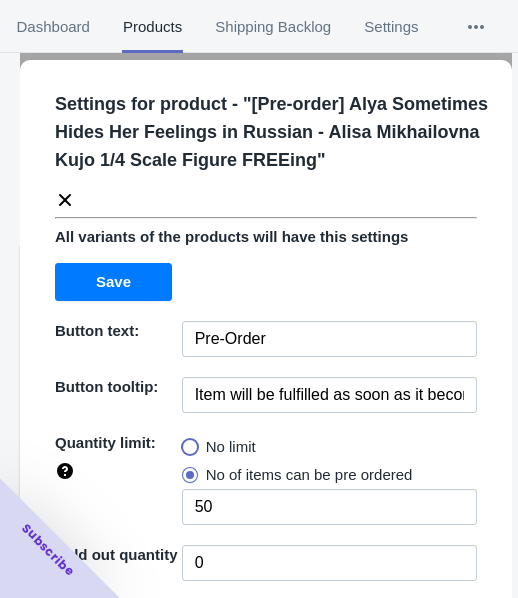 radio on "true" 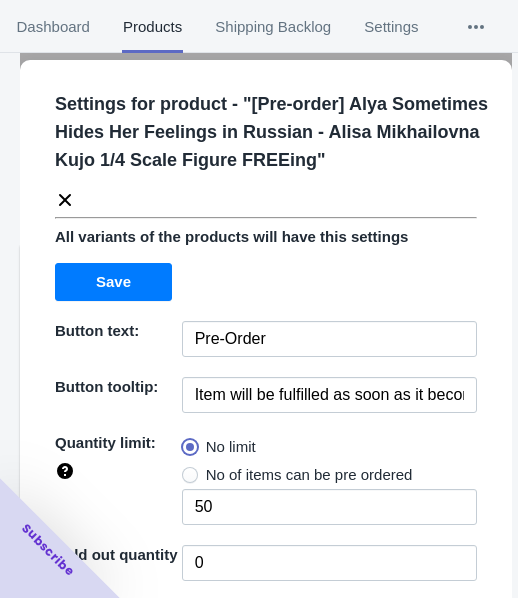 type 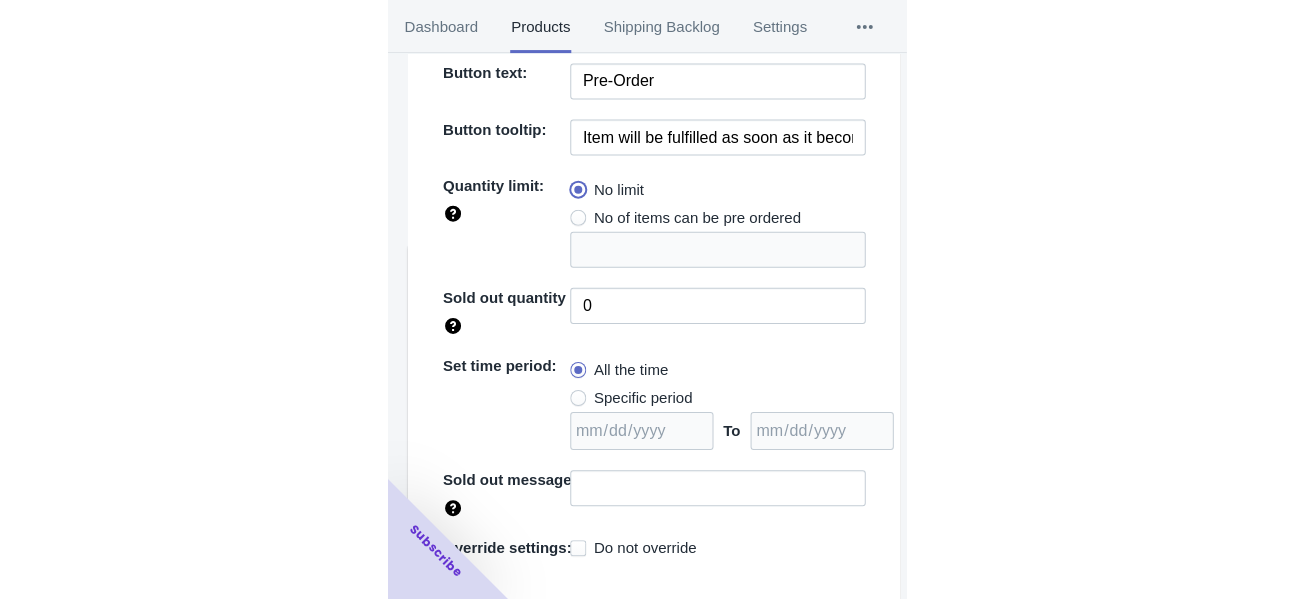 scroll, scrollTop: 290, scrollLeft: 0, axis: vertical 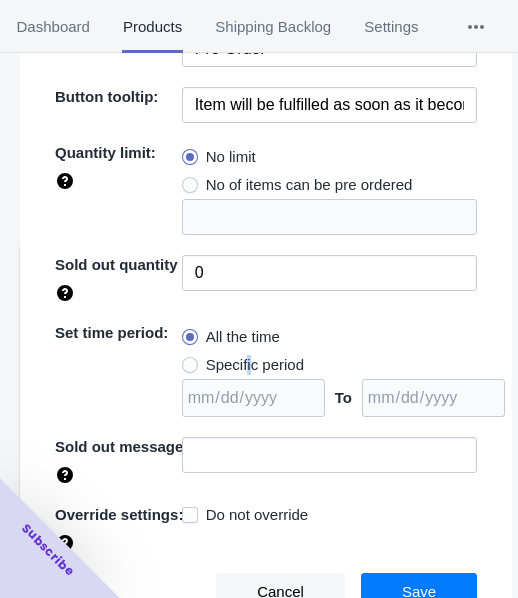 click on "Specific period" at bounding box center [255, 365] 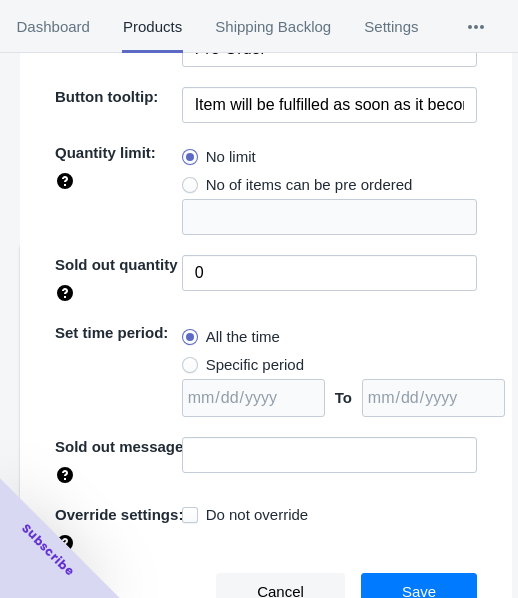 click on "Specific period" at bounding box center (255, 365) 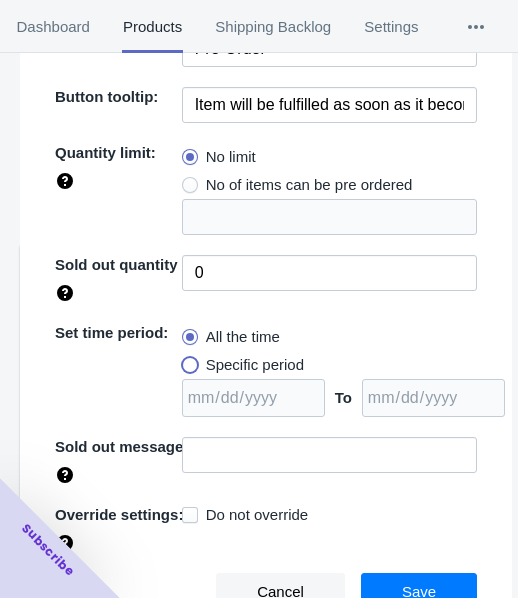 click on "Specific period" at bounding box center (187, 360) 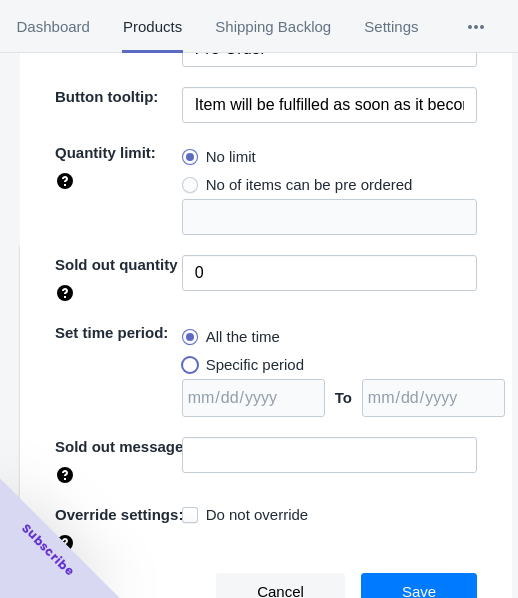 radio on "true" 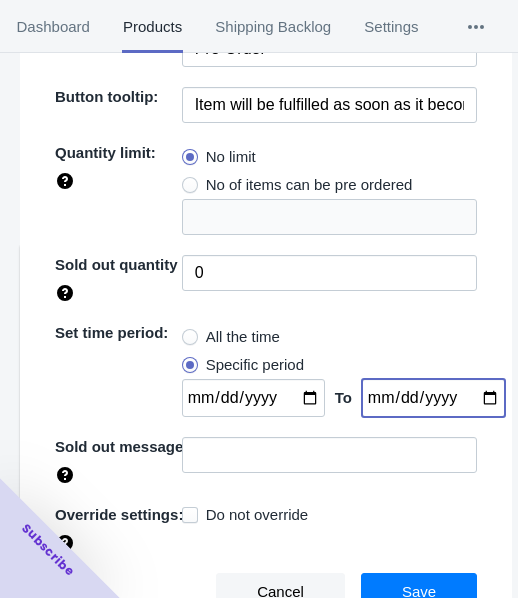 click at bounding box center (433, 398) 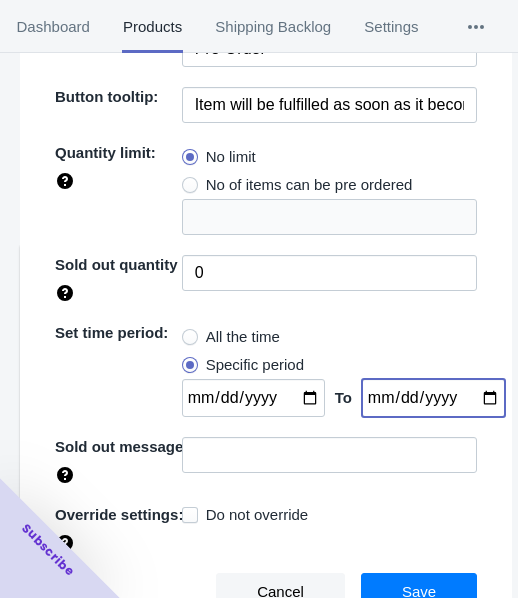 type on "[DATE]" 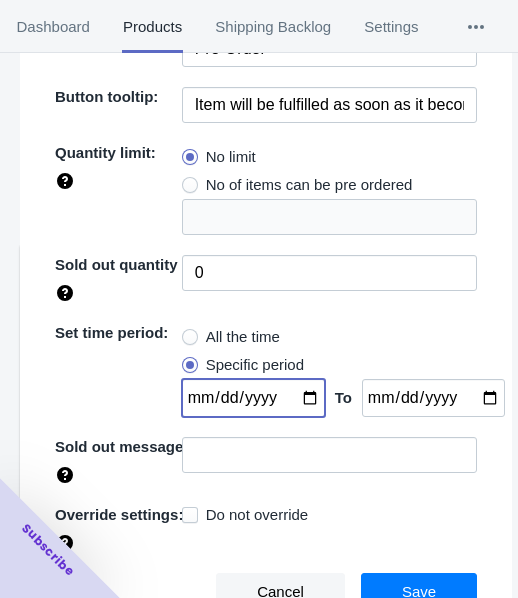 click at bounding box center [253, 398] 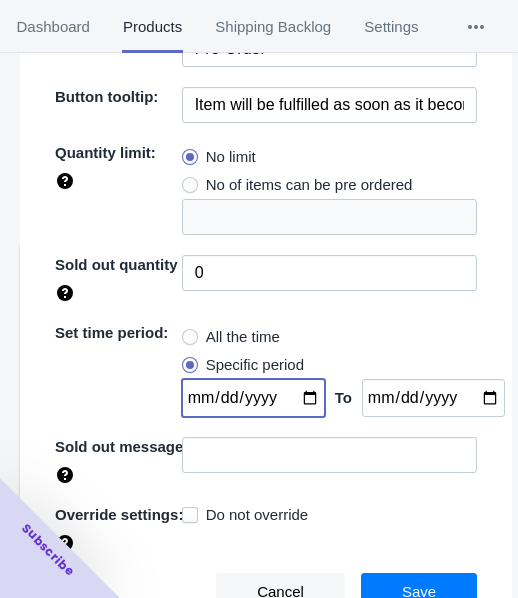type on "[DATE]" 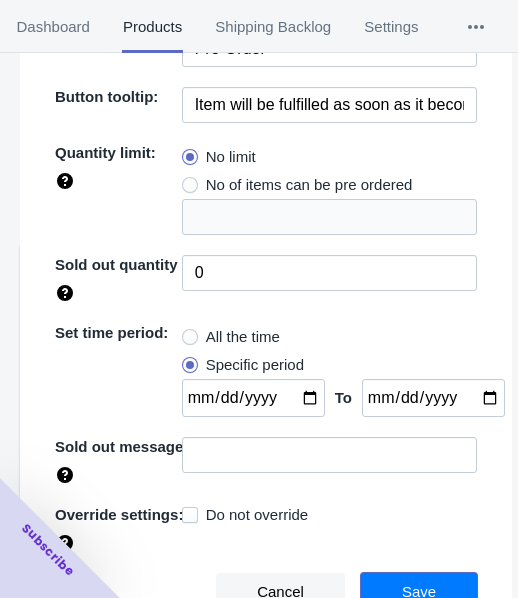 click on "Save" at bounding box center (419, 592) 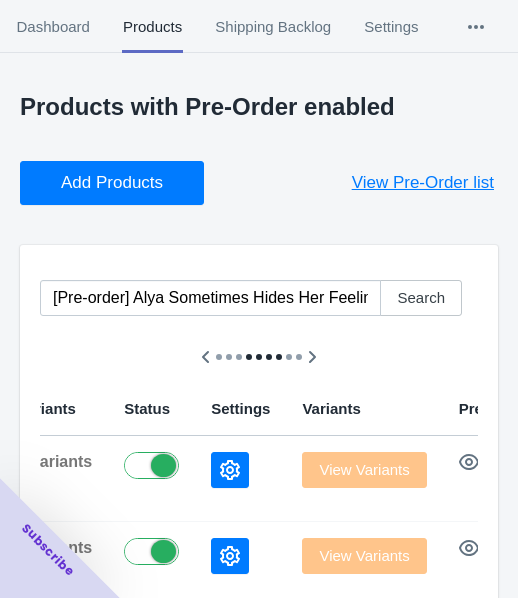 scroll, scrollTop: 0, scrollLeft: 433, axis: horizontal 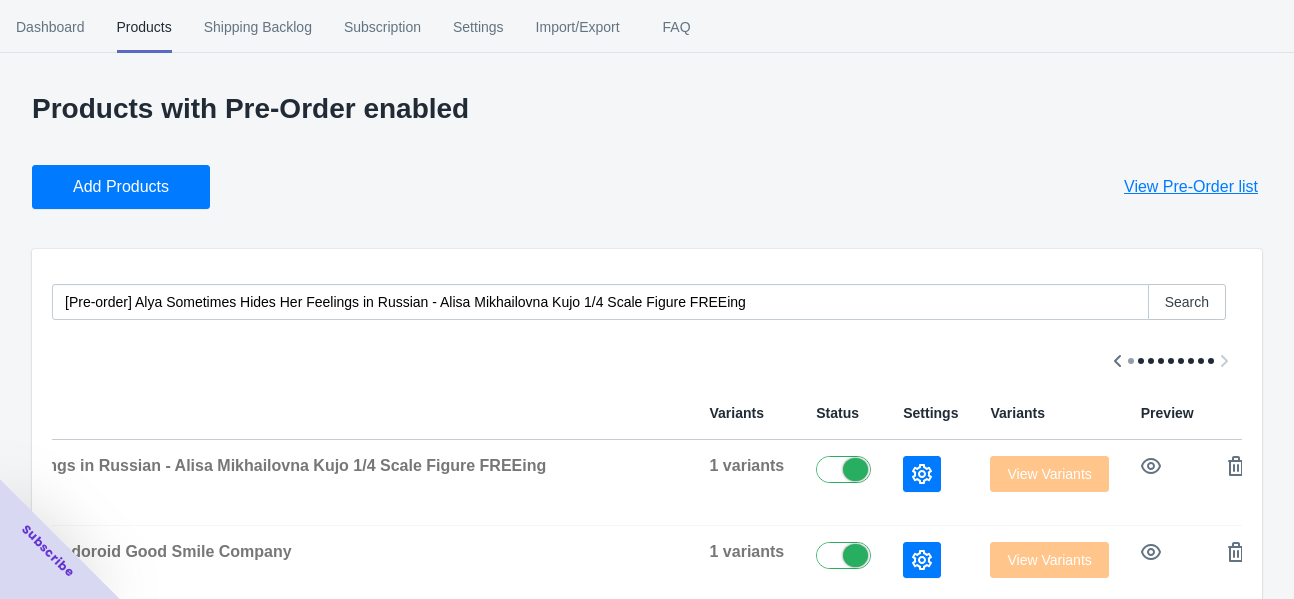click on "Add Products" at bounding box center (121, 187) 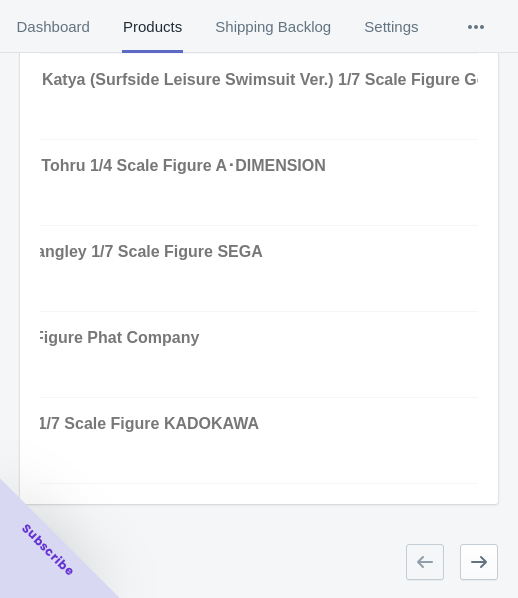 scroll, scrollTop: 823, scrollLeft: 0, axis: vertical 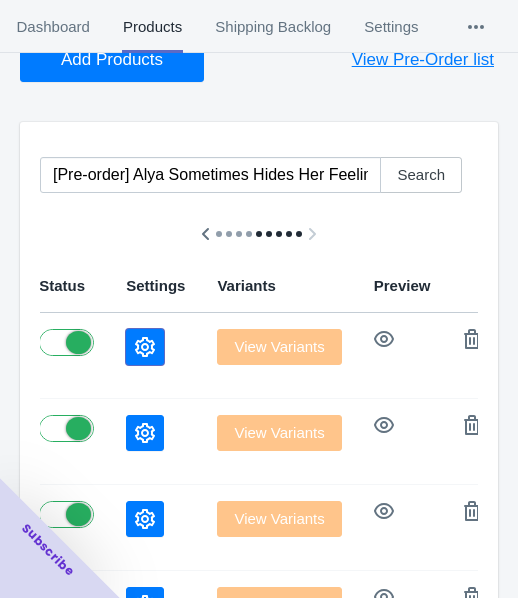 click 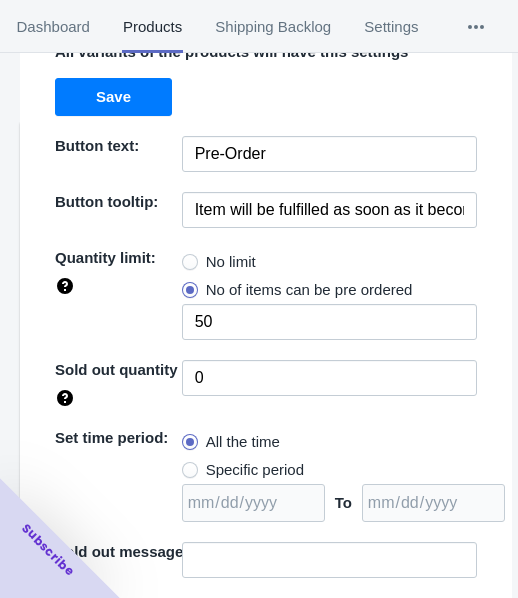 scroll, scrollTop: 200, scrollLeft: 0, axis: vertical 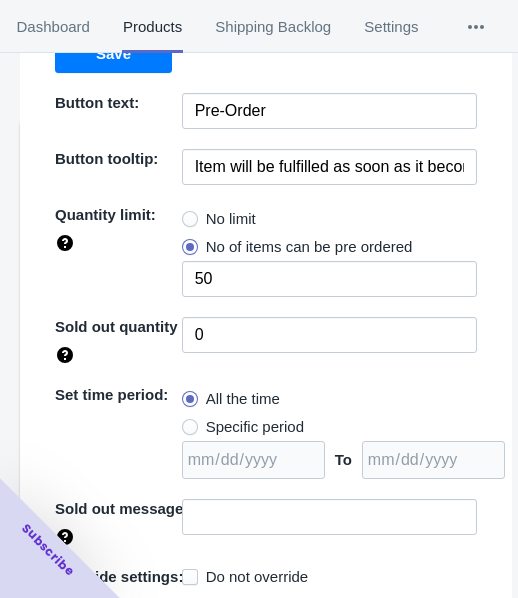 click on "No limit" at bounding box center [231, 219] 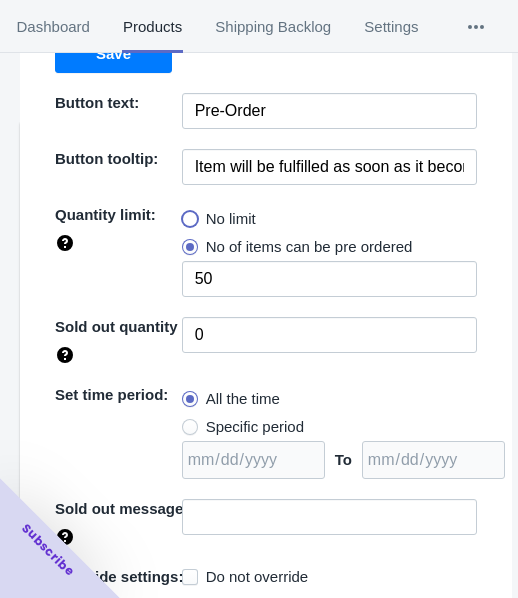radio on "true" 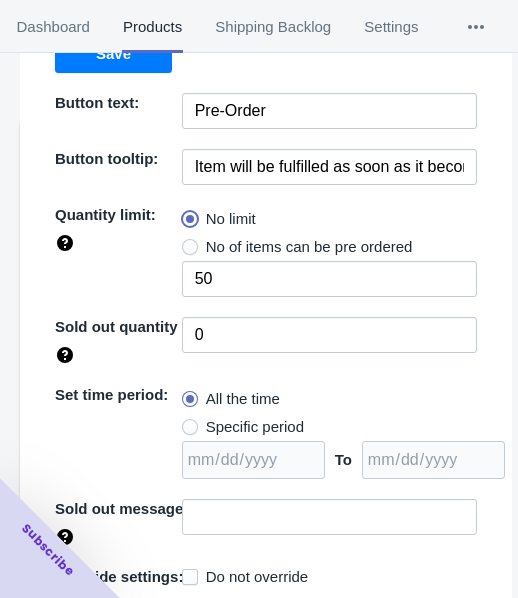 type 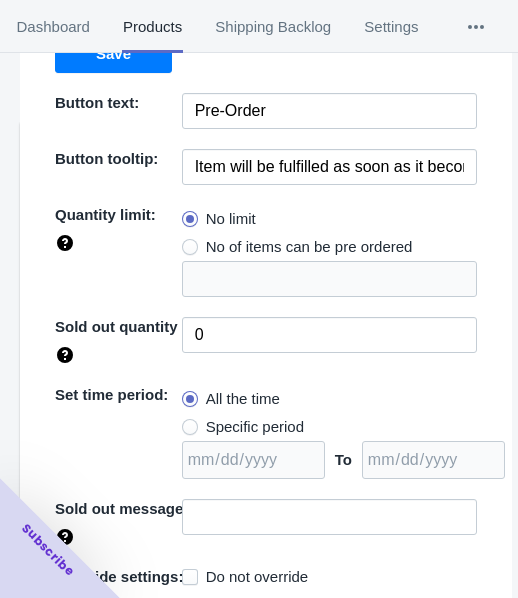 drag, startPoint x: 257, startPoint y: 417, endPoint x: 273, endPoint y: 420, distance: 16.27882 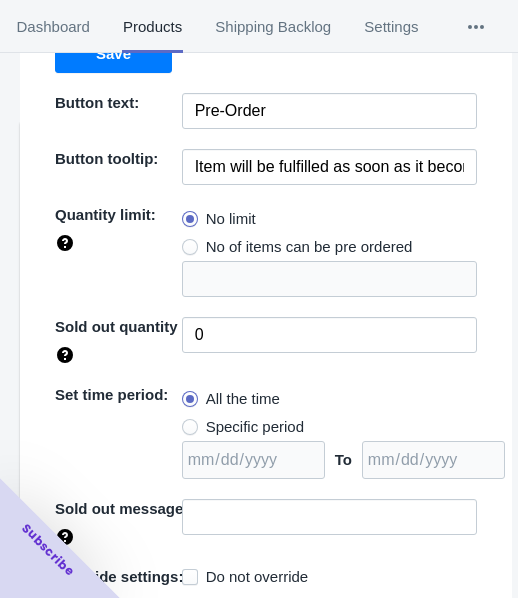 click on "Specific period" at bounding box center (255, 427) 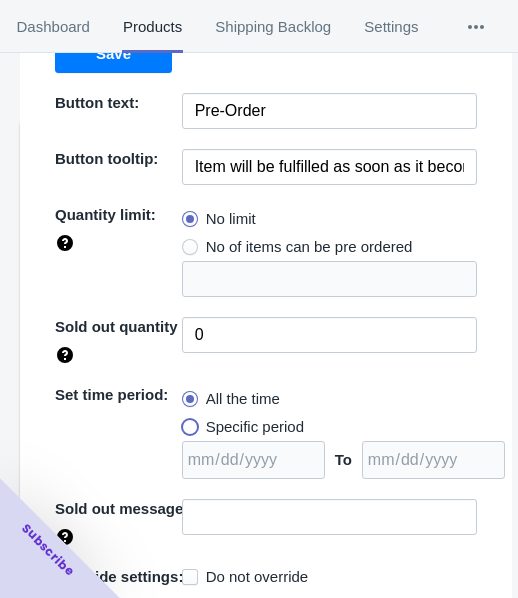 click on "Specific period" at bounding box center (187, 422) 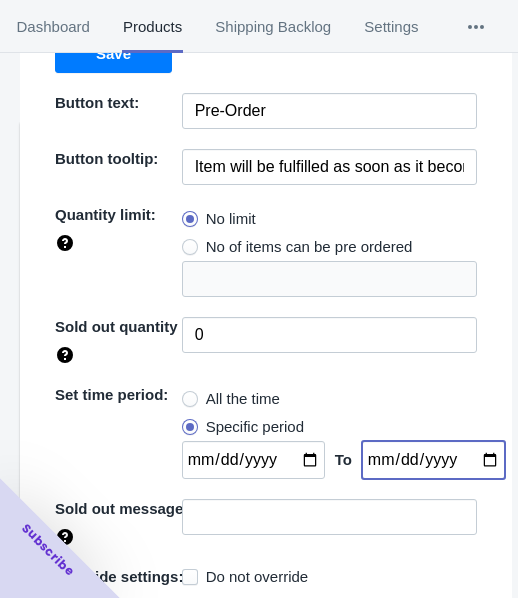 click at bounding box center (433, 460) 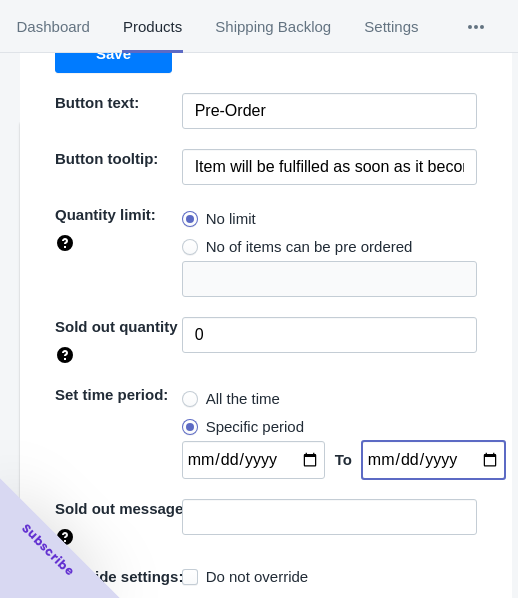 type on "[DATE]" 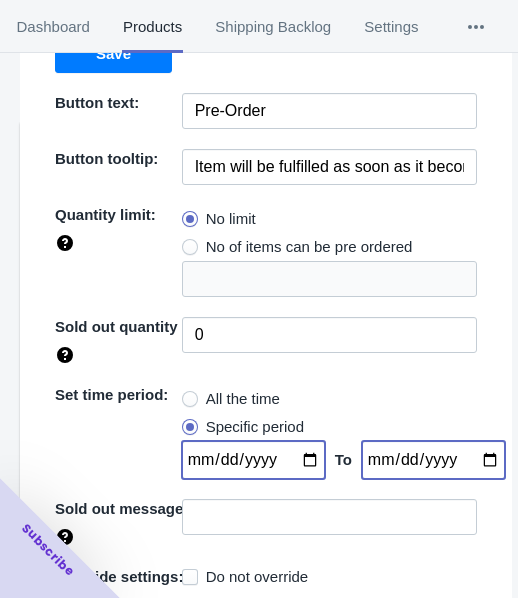 click at bounding box center [253, 460] 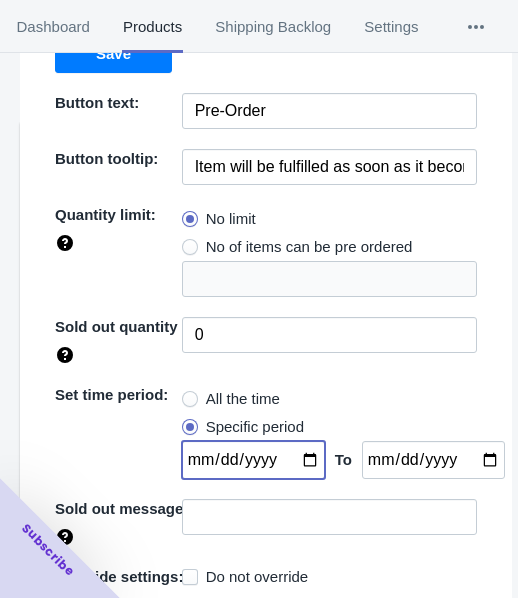 type on "[DATE]" 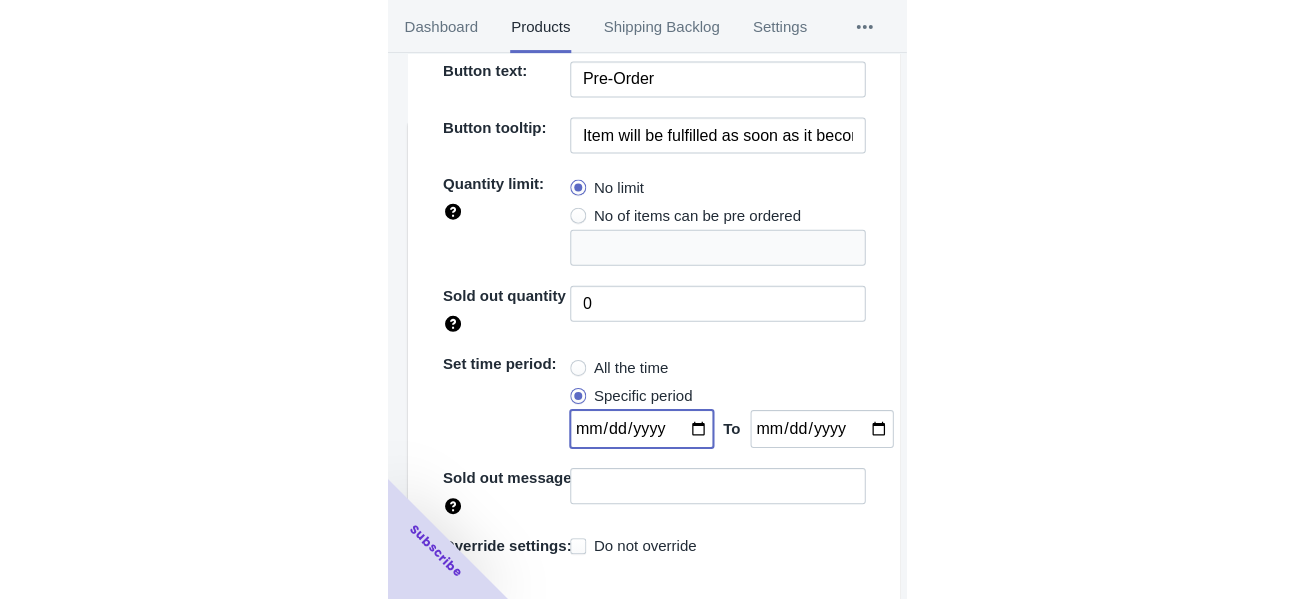 scroll, scrollTop: 262, scrollLeft: 0, axis: vertical 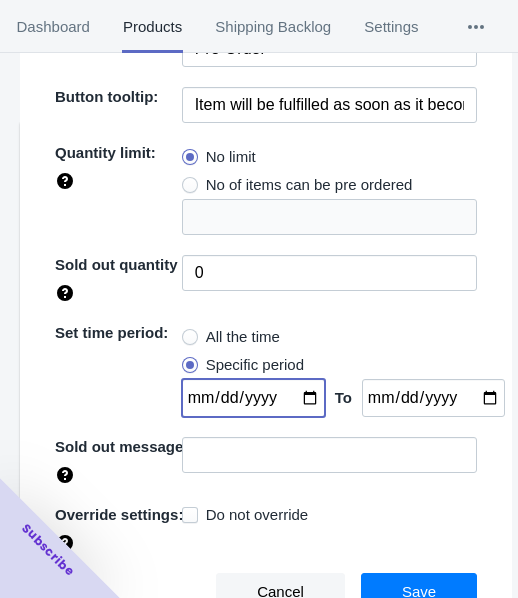 click on "Save" at bounding box center [419, 592] 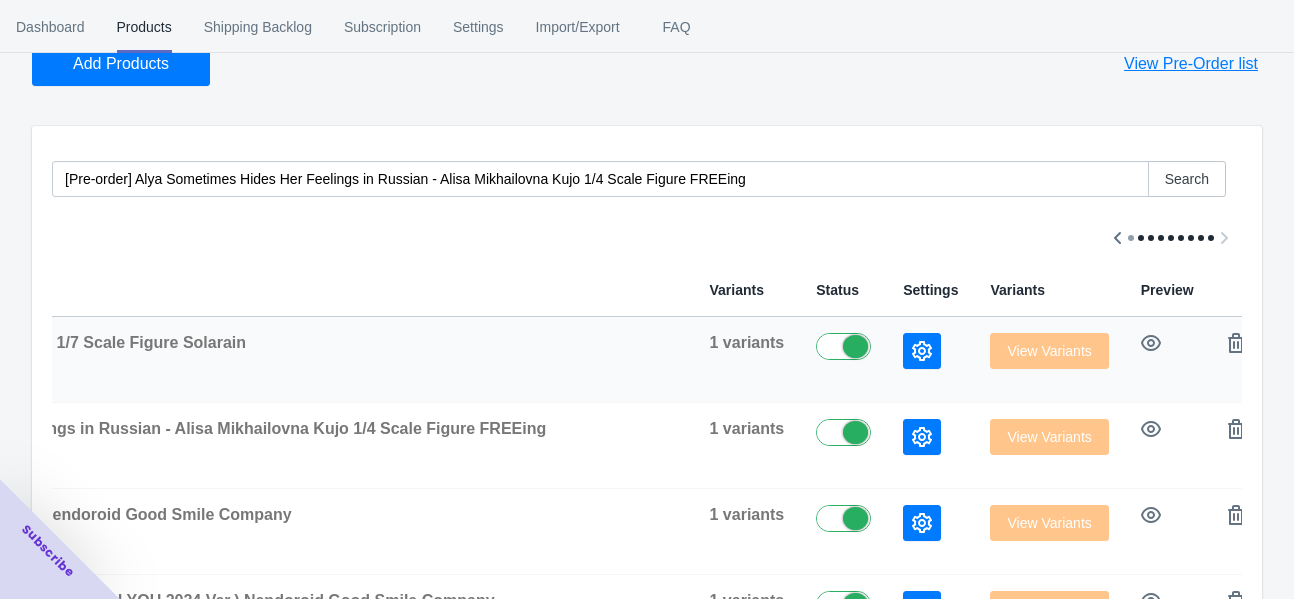scroll, scrollTop: 0, scrollLeft: 432, axis: horizontal 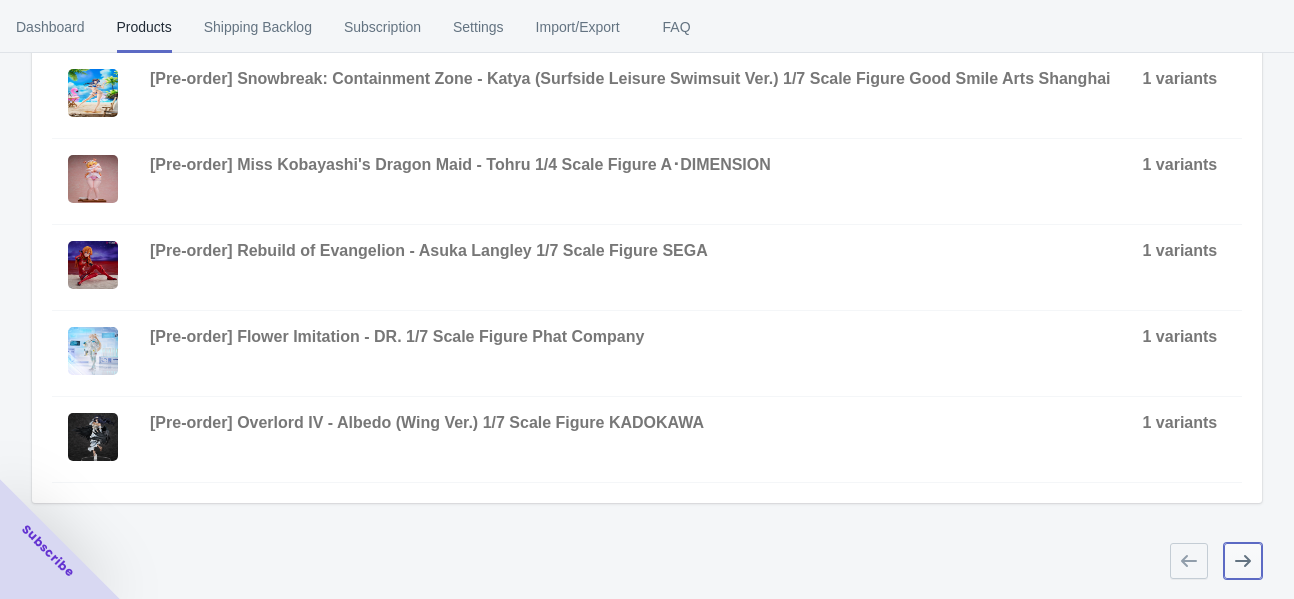 click 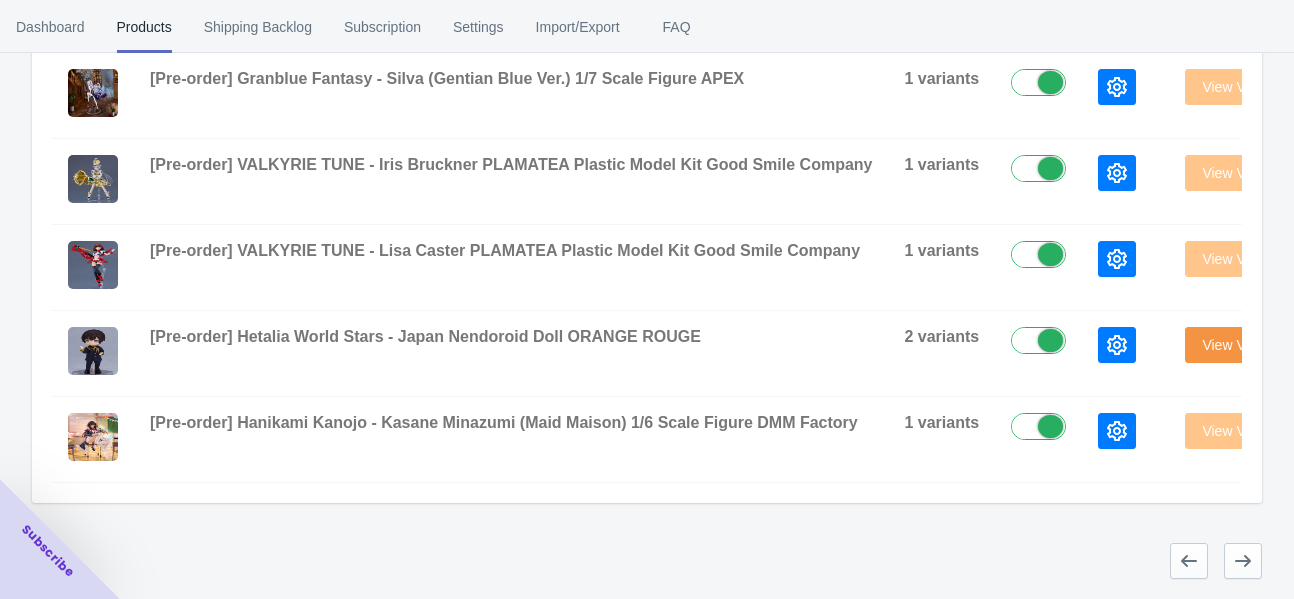 scroll, scrollTop: 826, scrollLeft: 0, axis: vertical 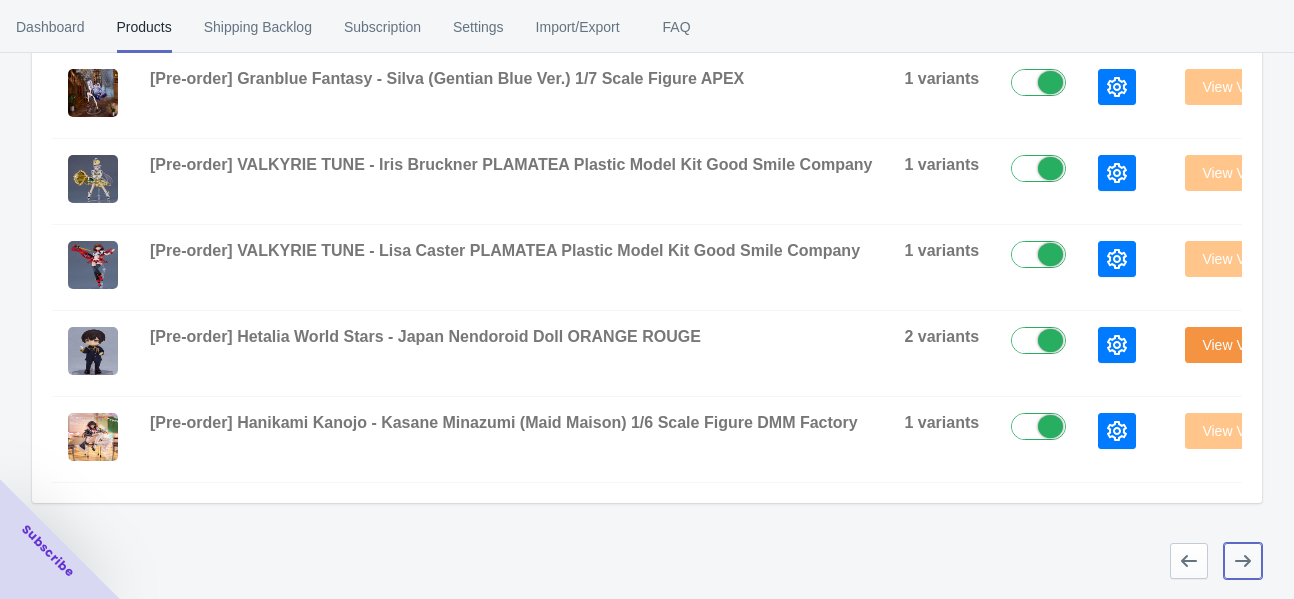 click at bounding box center (1243, 561) 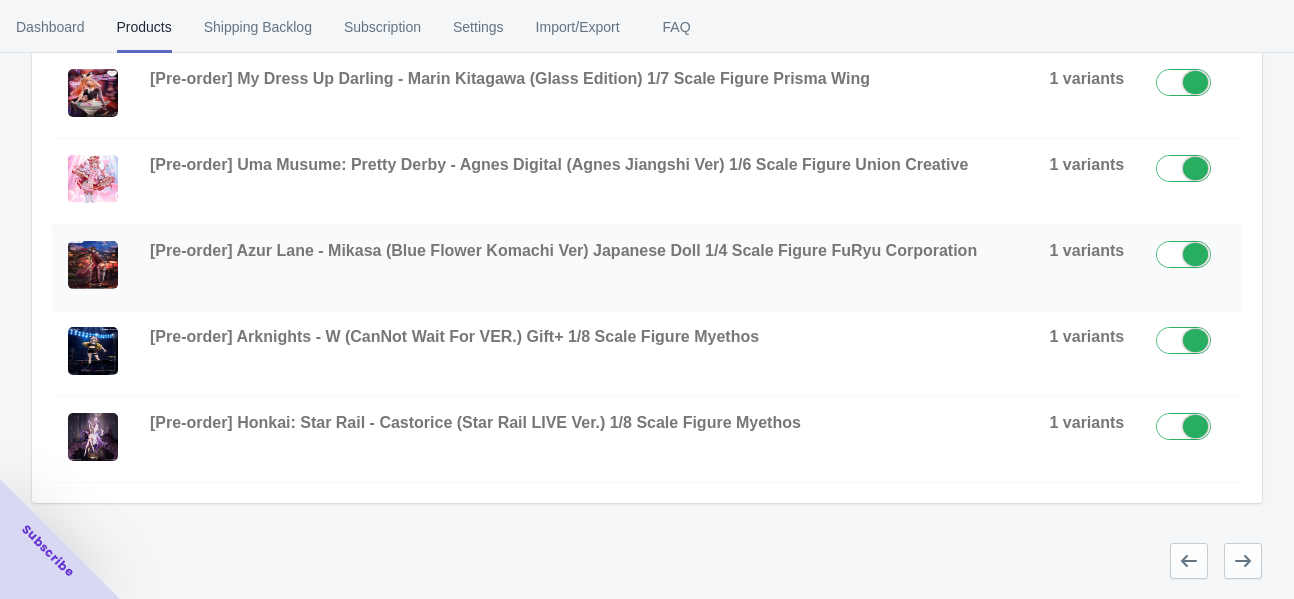scroll, scrollTop: 826, scrollLeft: 0, axis: vertical 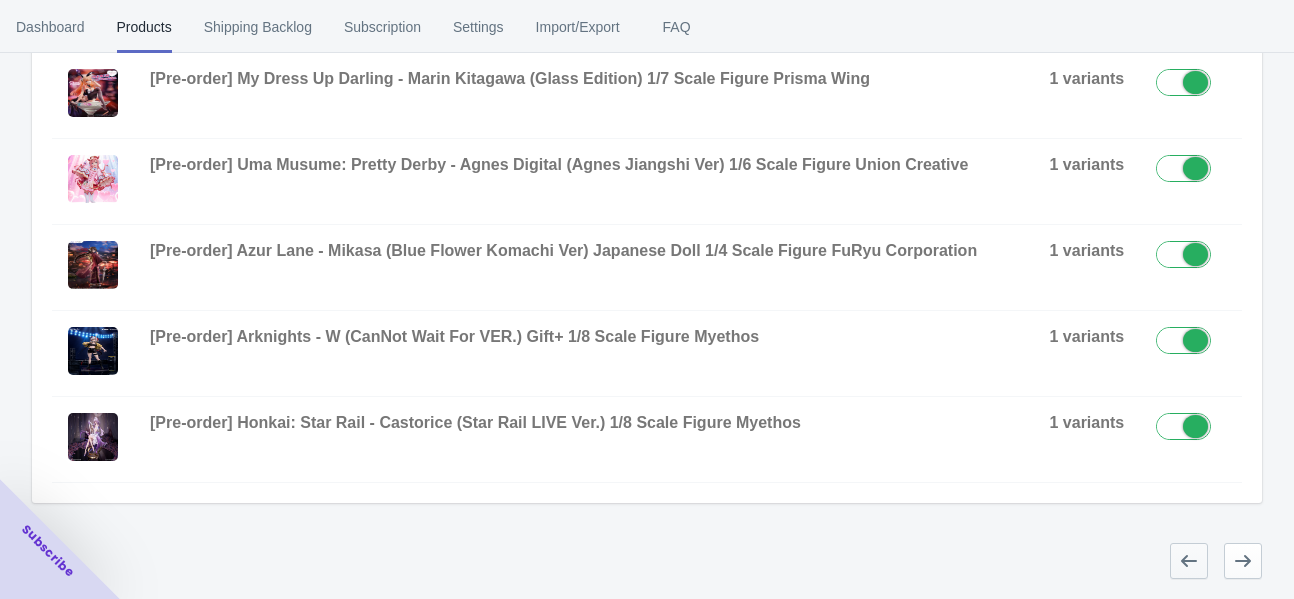 click 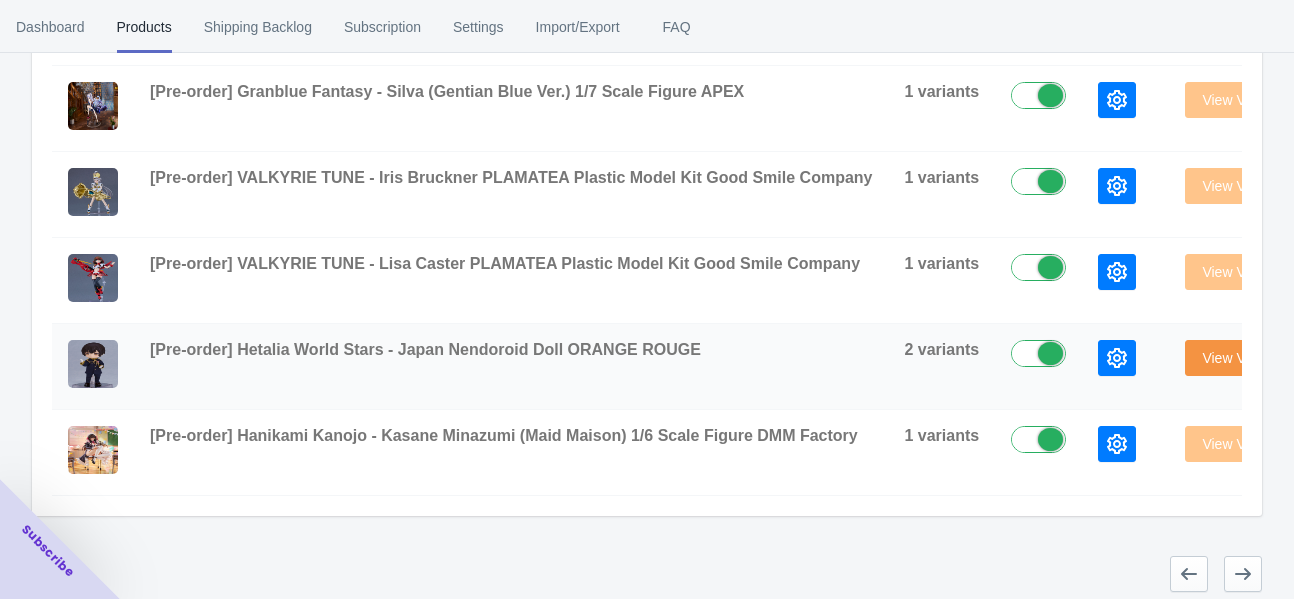 scroll, scrollTop: 826, scrollLeft: 0, axis: vertical 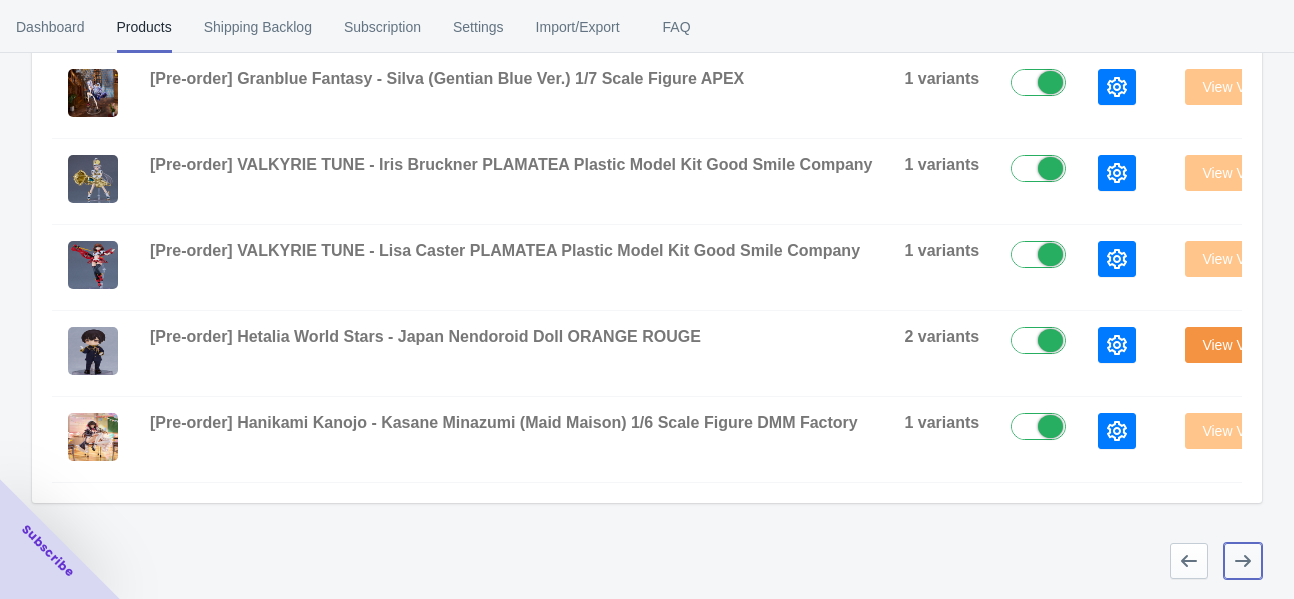 click 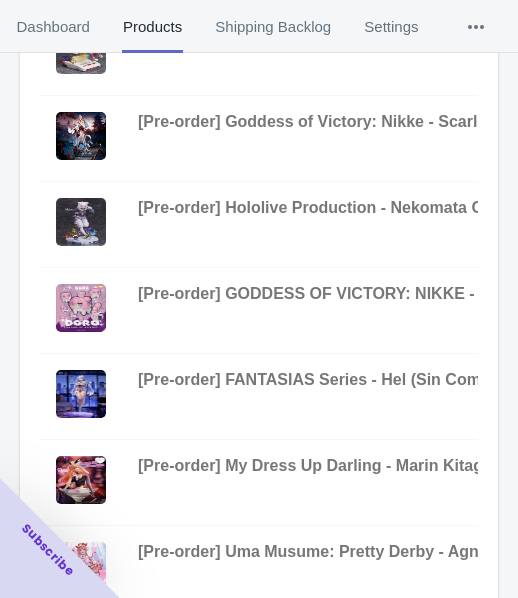 scroll, scrollTop: 0, scrollLeft: 0, axis: both 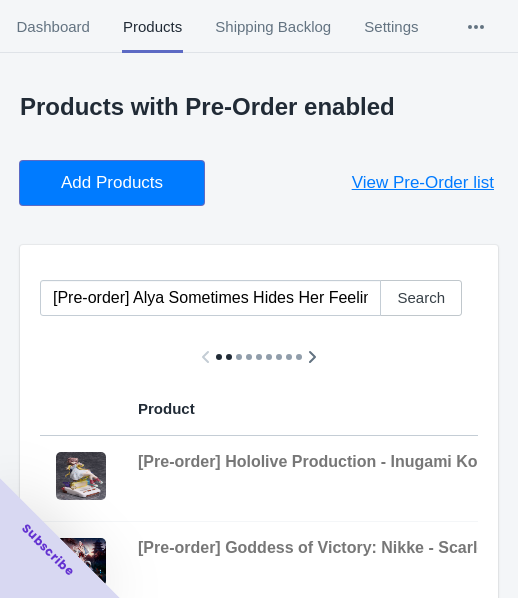 click on "Add Products" at bounding box center [112, 183] 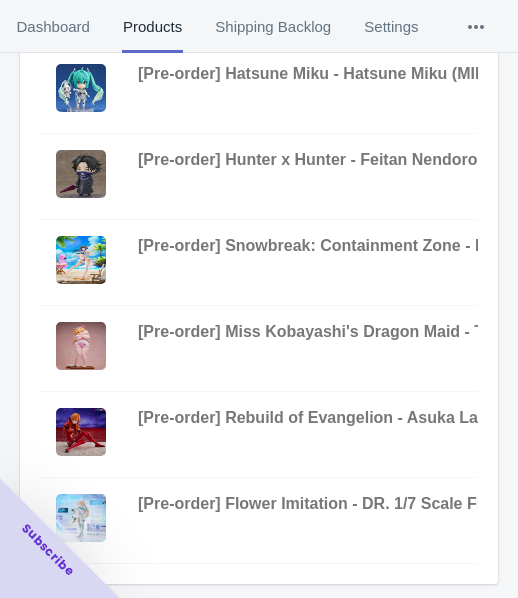 scroll, scrollTop: 823, scrollLeft: 0, axis: vertical 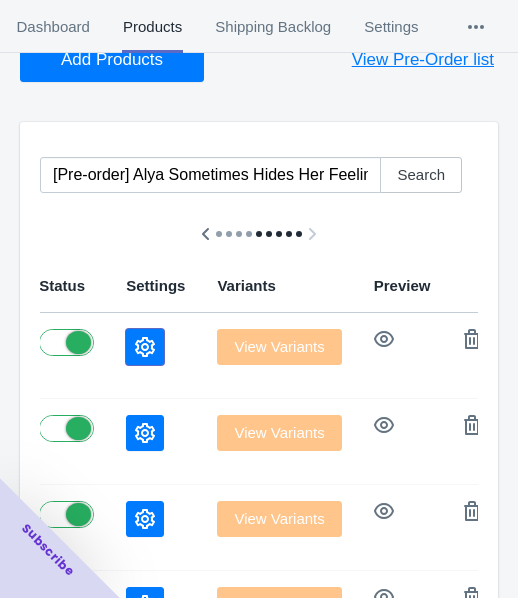 click at bounding box center (145, 347) 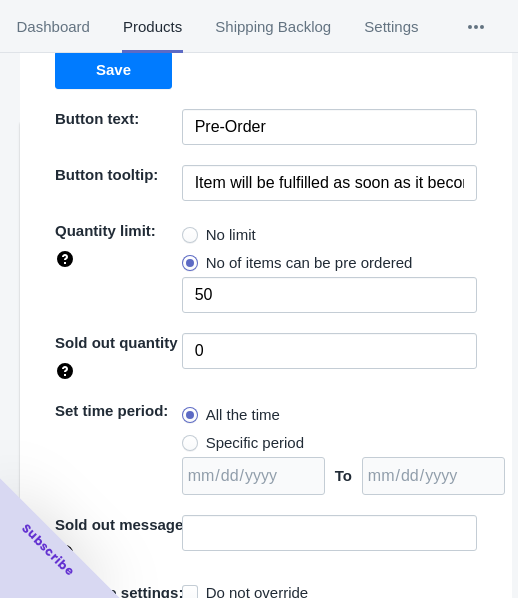 scroll, scrollTop: 290, scrollLeft: 0, axis: vertical 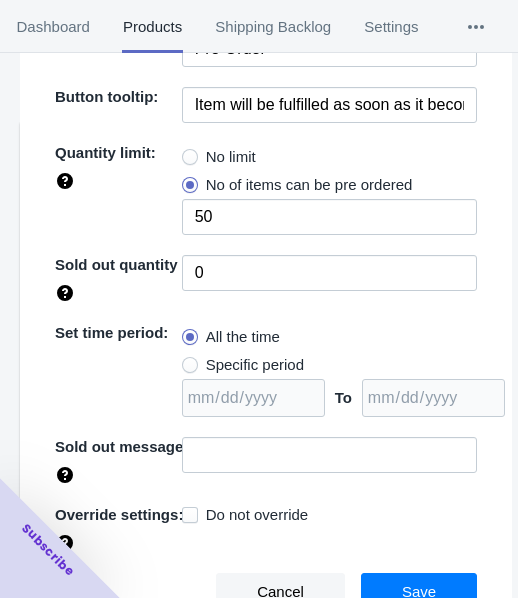click on "No limit" at bounding box center [231, 157] 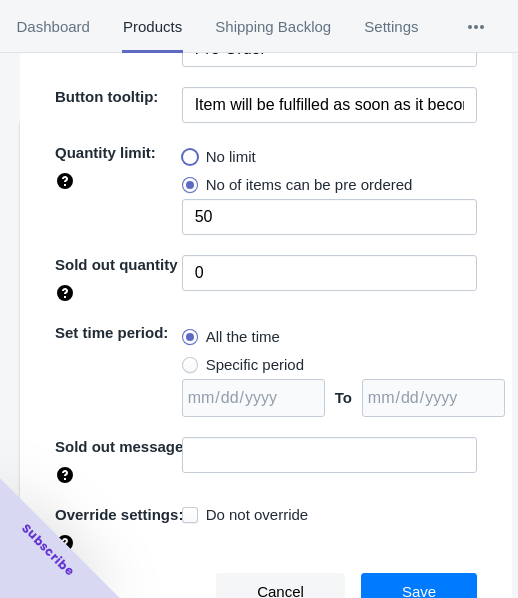 click on "No limit" at bounding box center [187, 152] 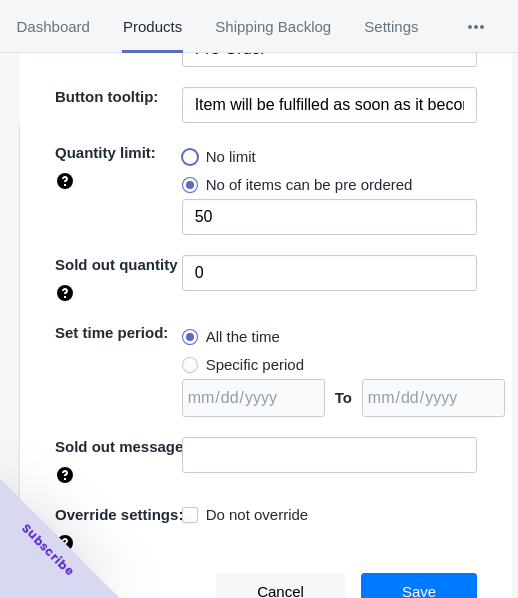 radio on "true" 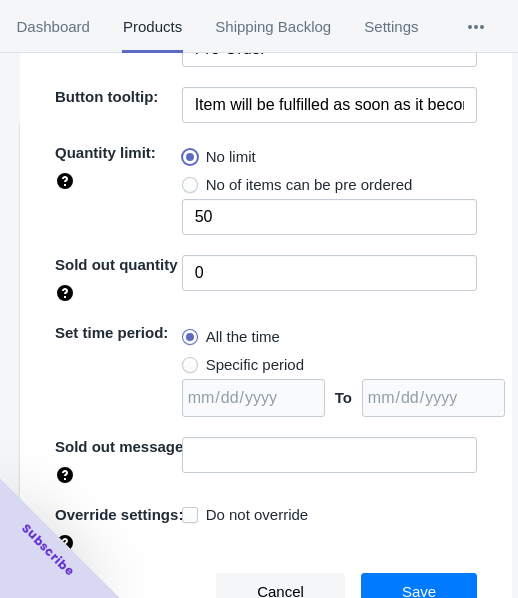 type 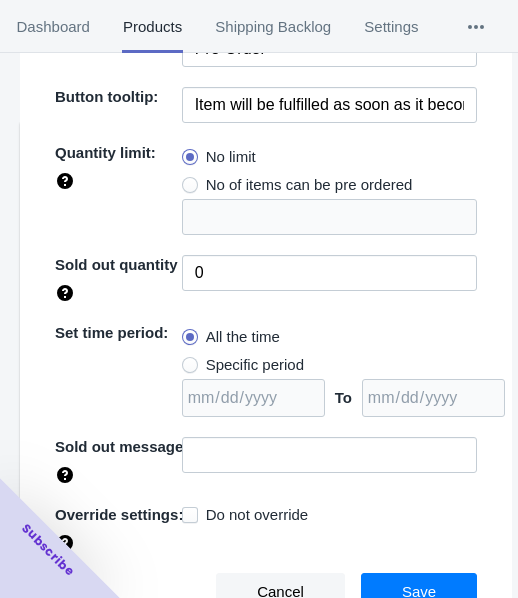 click on "Specific period" at bounding box center [255, 365] 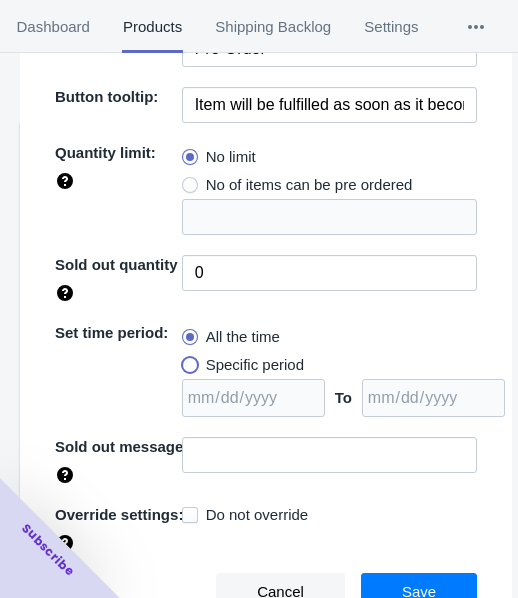 radio on "true" 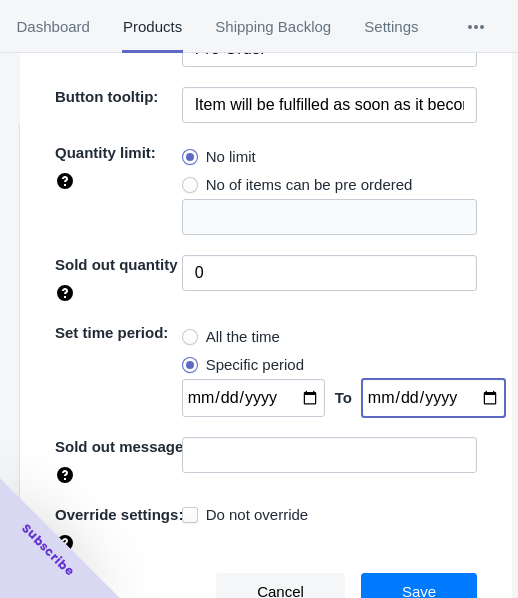 click at bounding box center [433, 398] 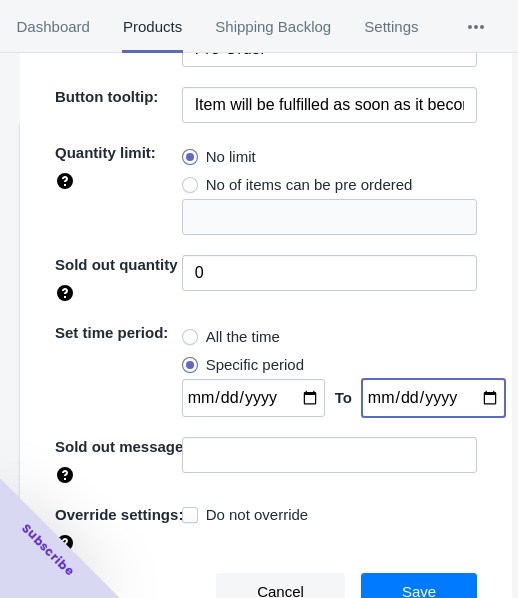 type on "[DATE]" 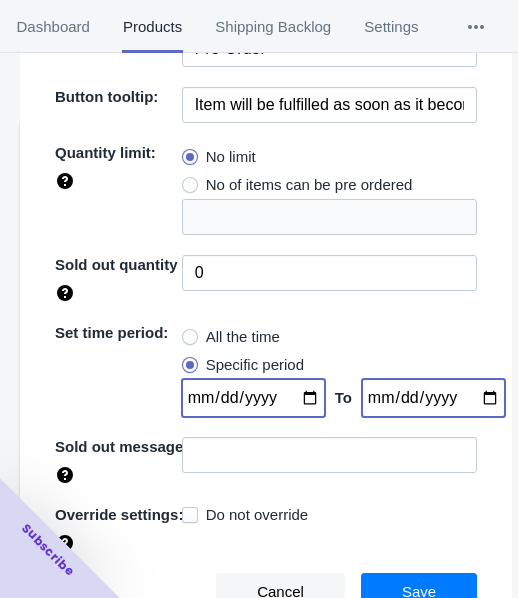 click at bounding box center (253, 398) 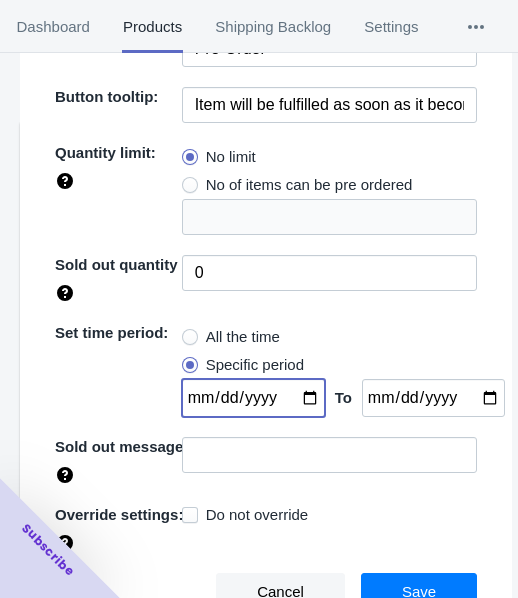 type on "[DATE]" 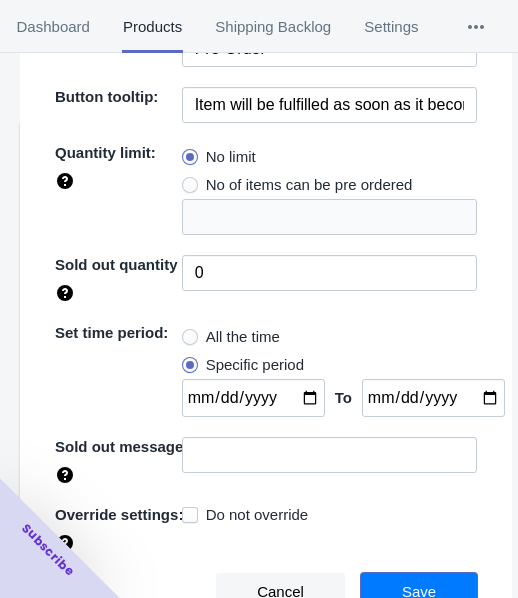 click on "Save" at bounding box center [419, 592] 